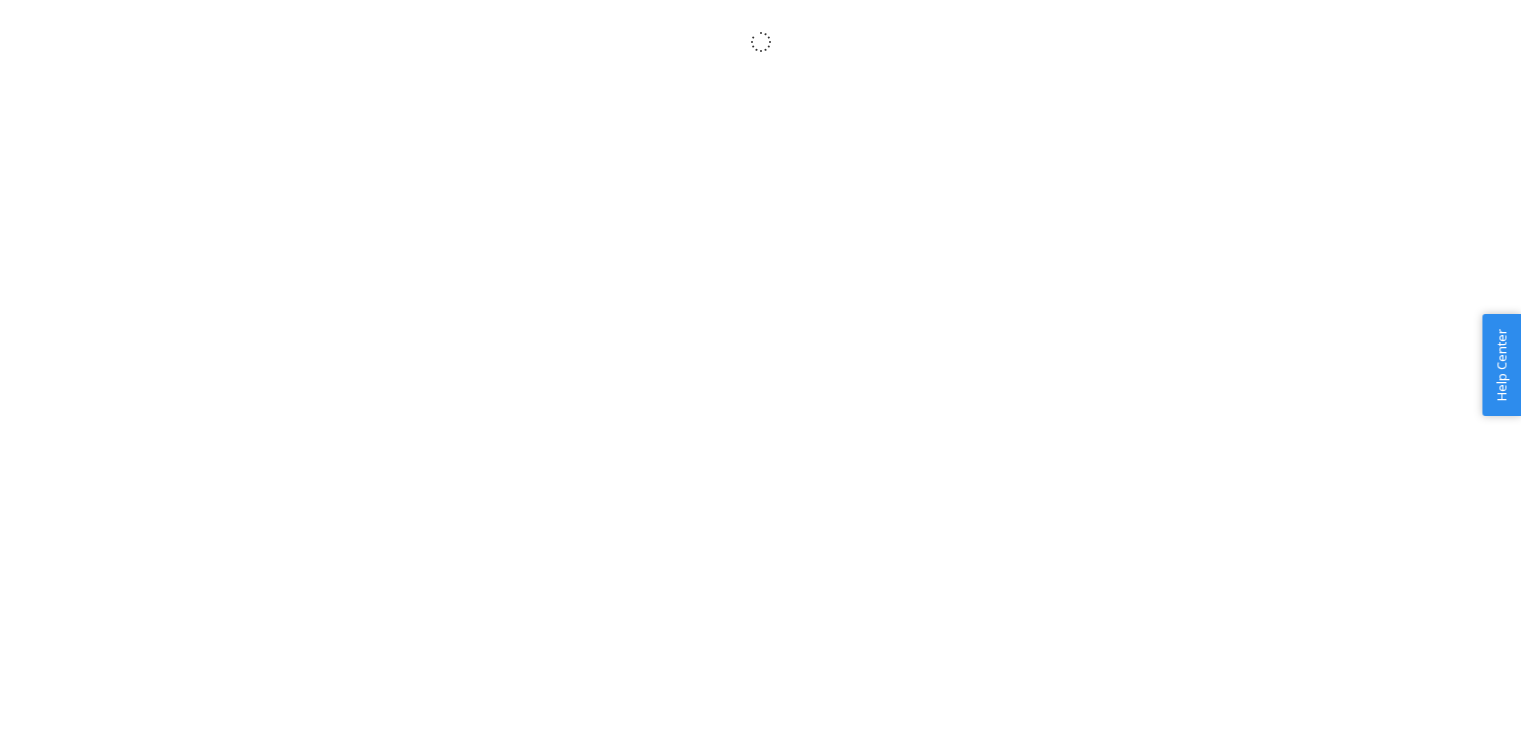 scroll, scrollTop: 0, scrollLeft: 0, axis: both 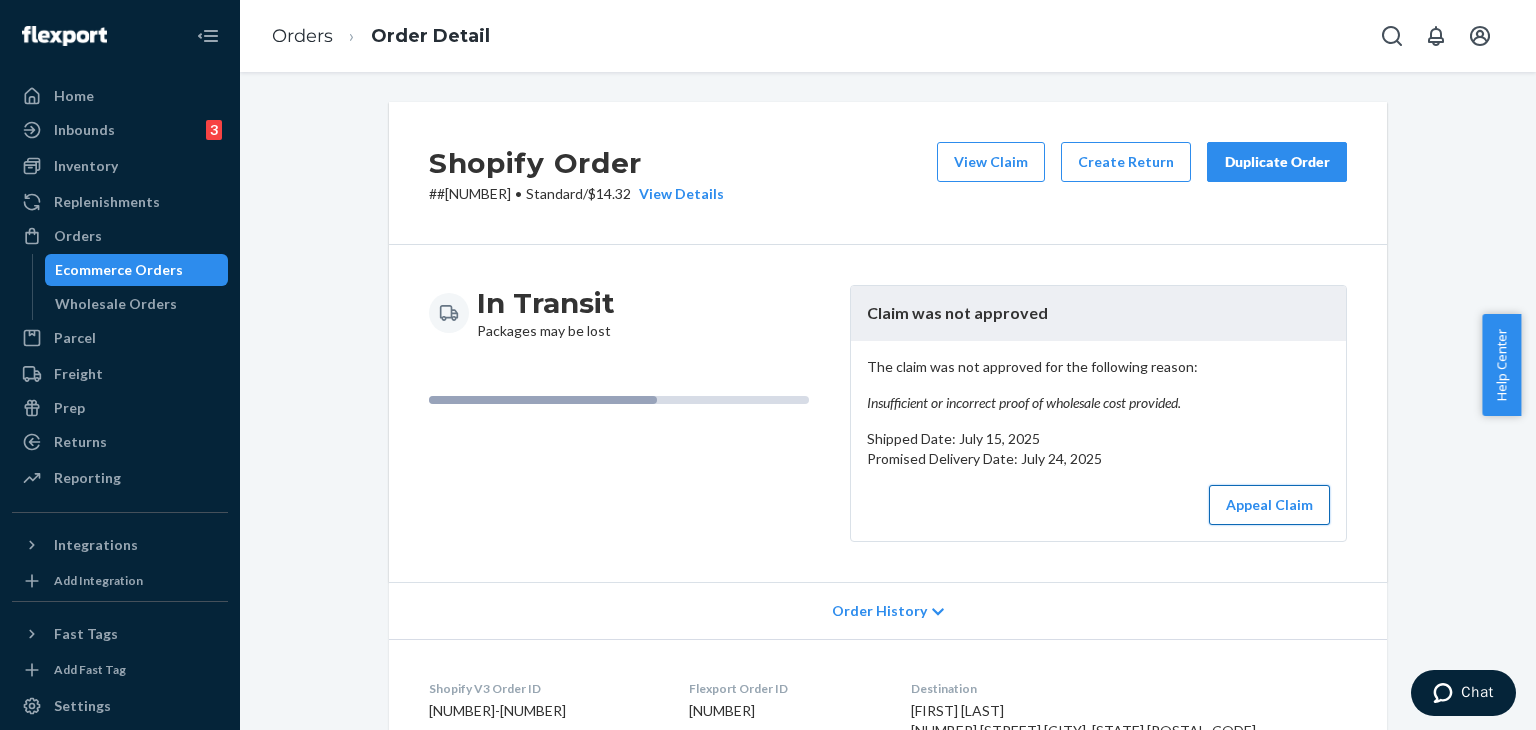 click on "Appeal Claim" at bounding box center (1269, 505) 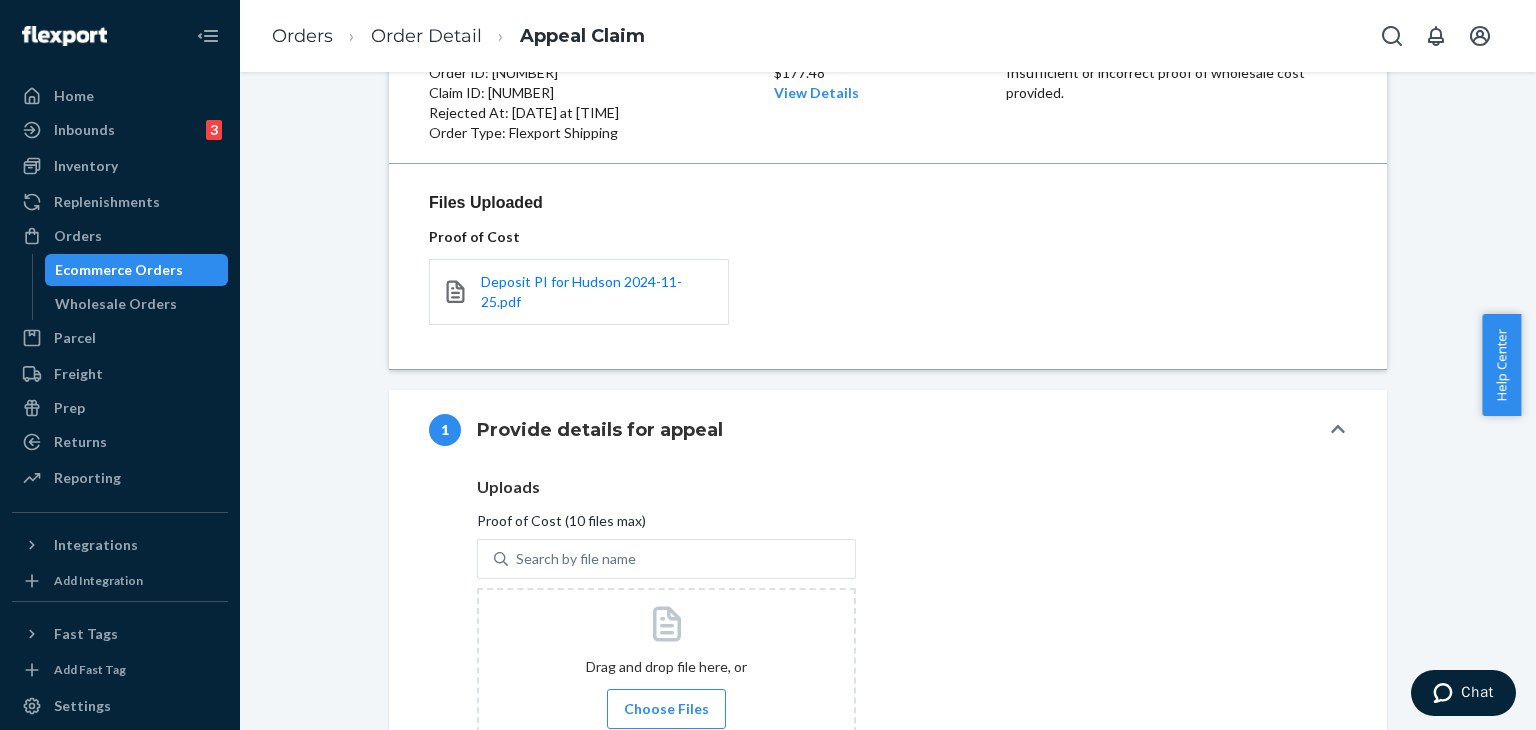 scroll, scrollTop: 0, scrollLeft: 0, axis: both 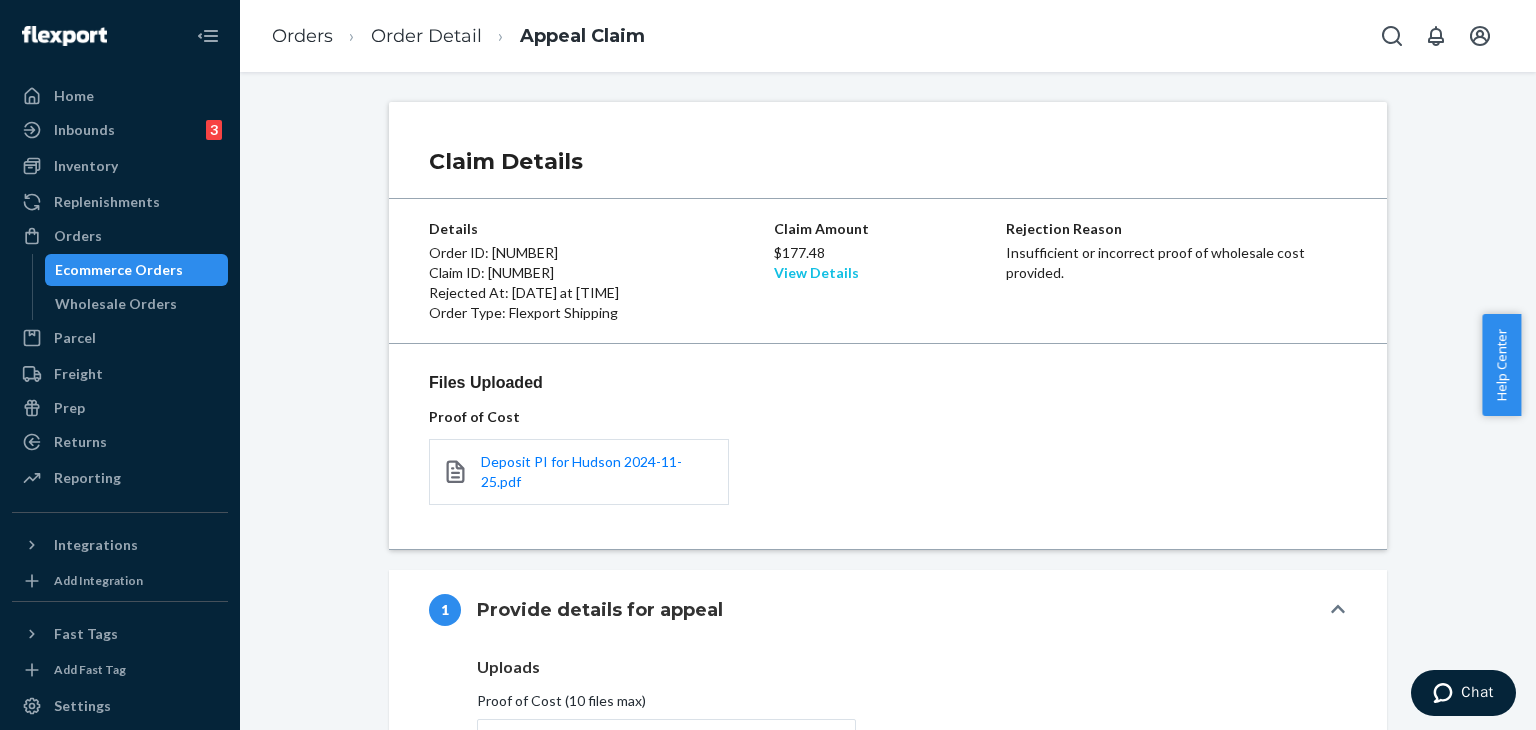click on "View Details" at bounding box center [816, 272] 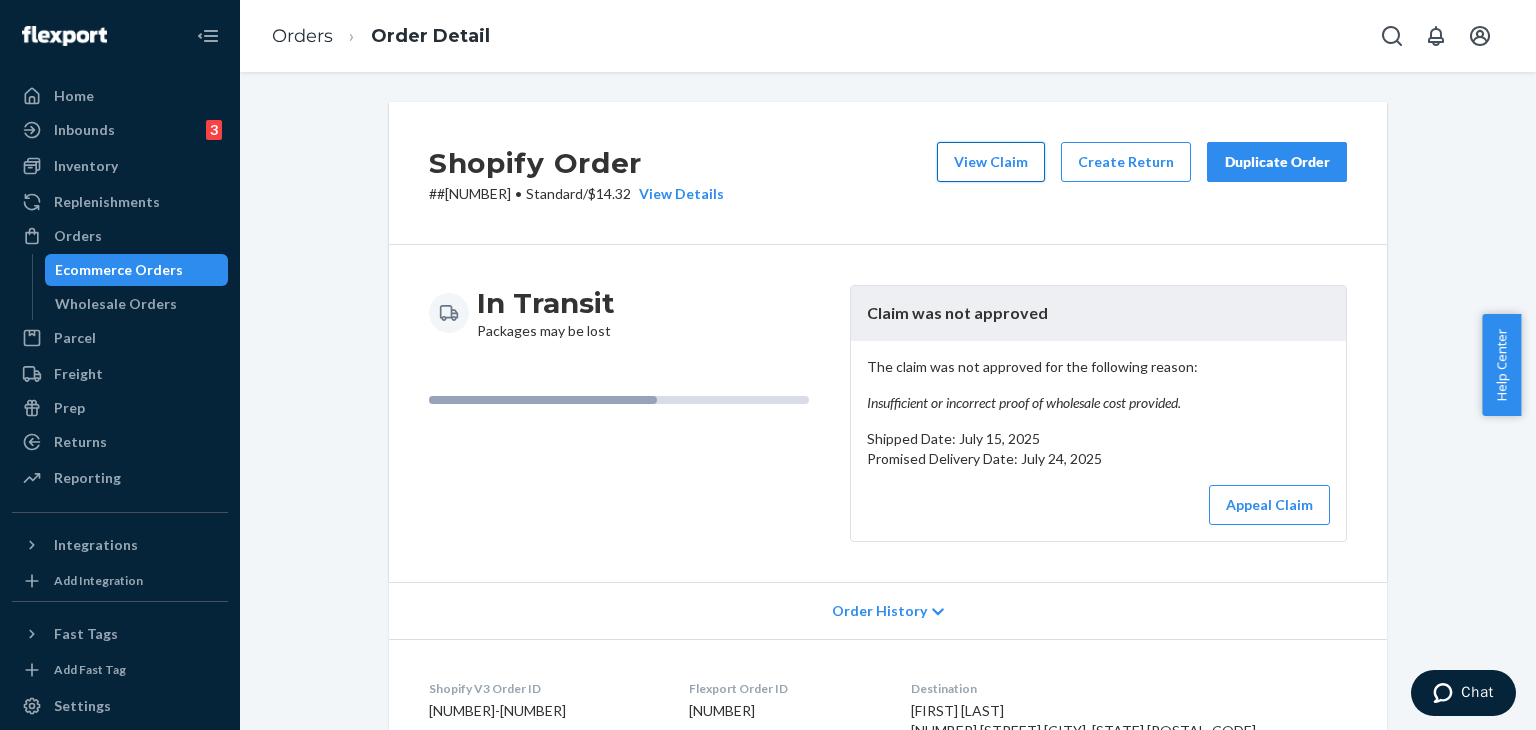 click on "View Claim" at bounding box center [991, 162] 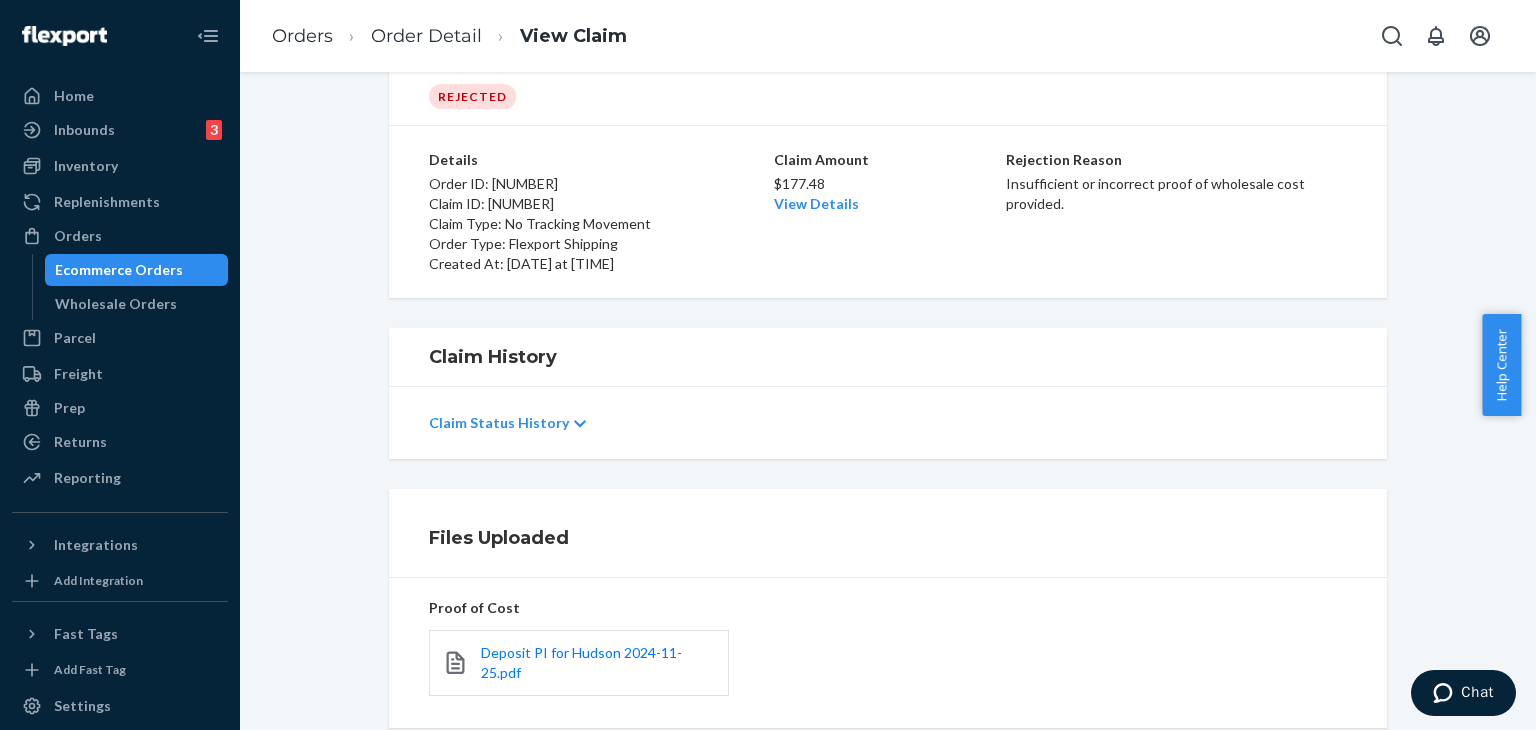 scroll, scrollTop: 267, scrollLeft: 0, axis: vertical 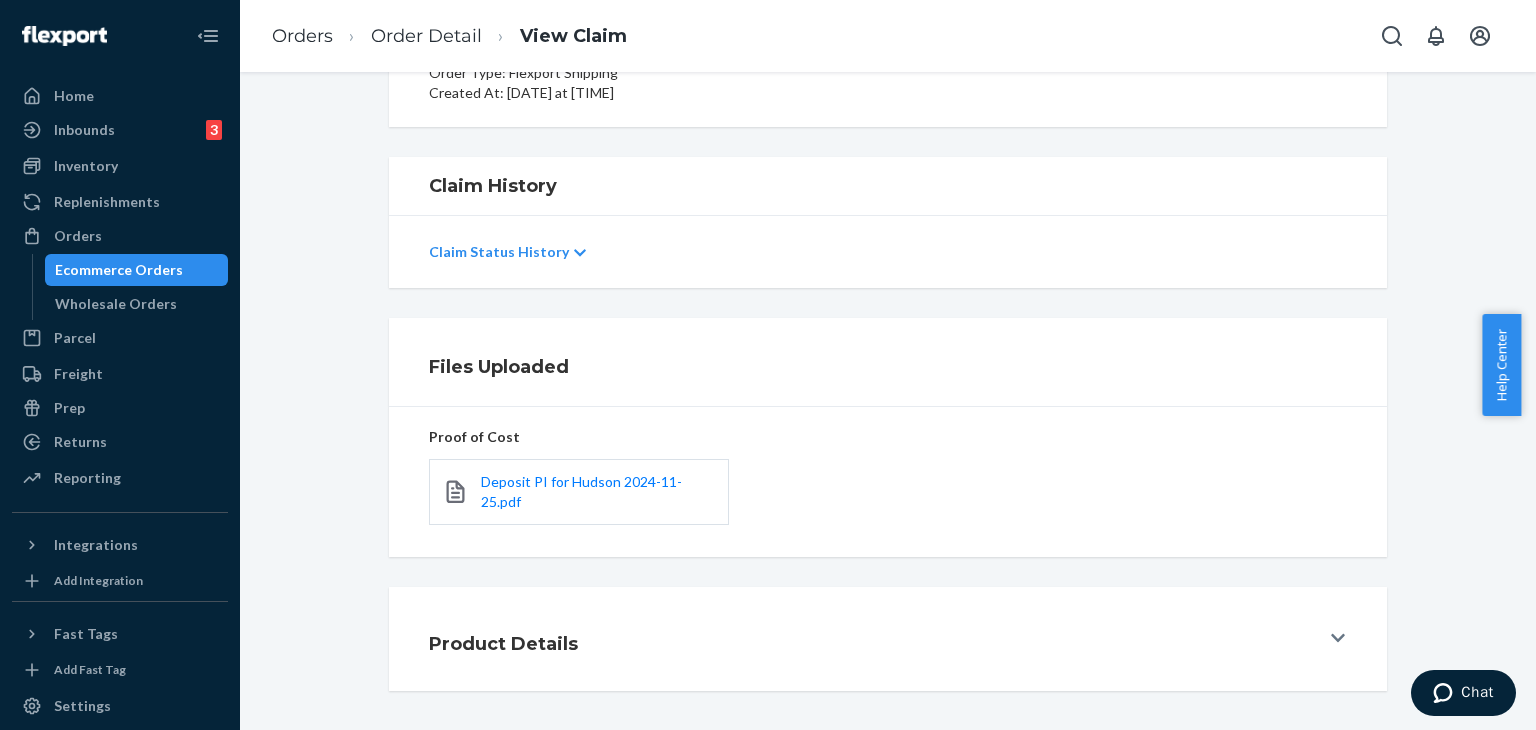 click on "Claim Status History" at bounding box center [499, 252] 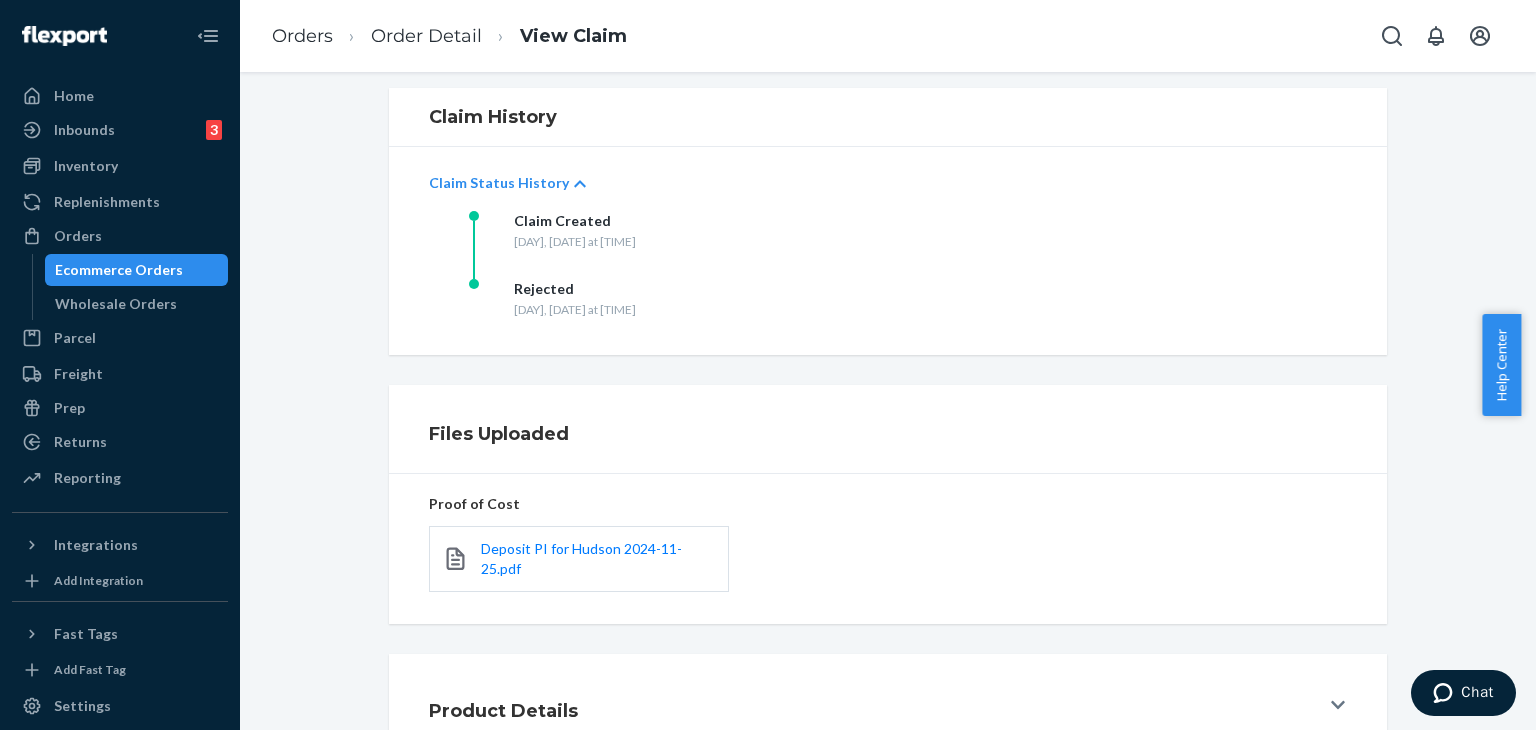 scroll, scrollTop: 403, scrollLeft: 0, axis: vertical 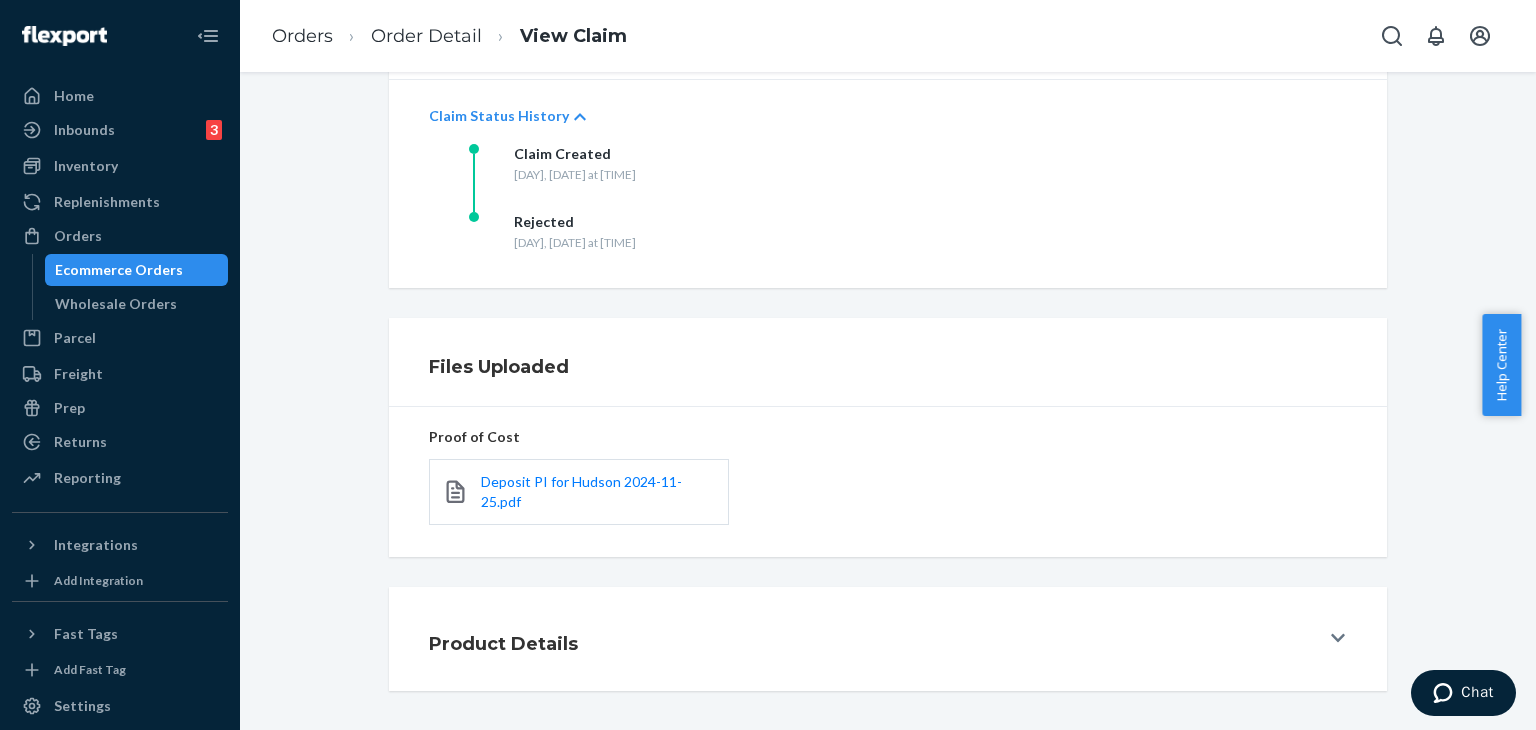click on "Product Details" at bounding box center [874, 639] 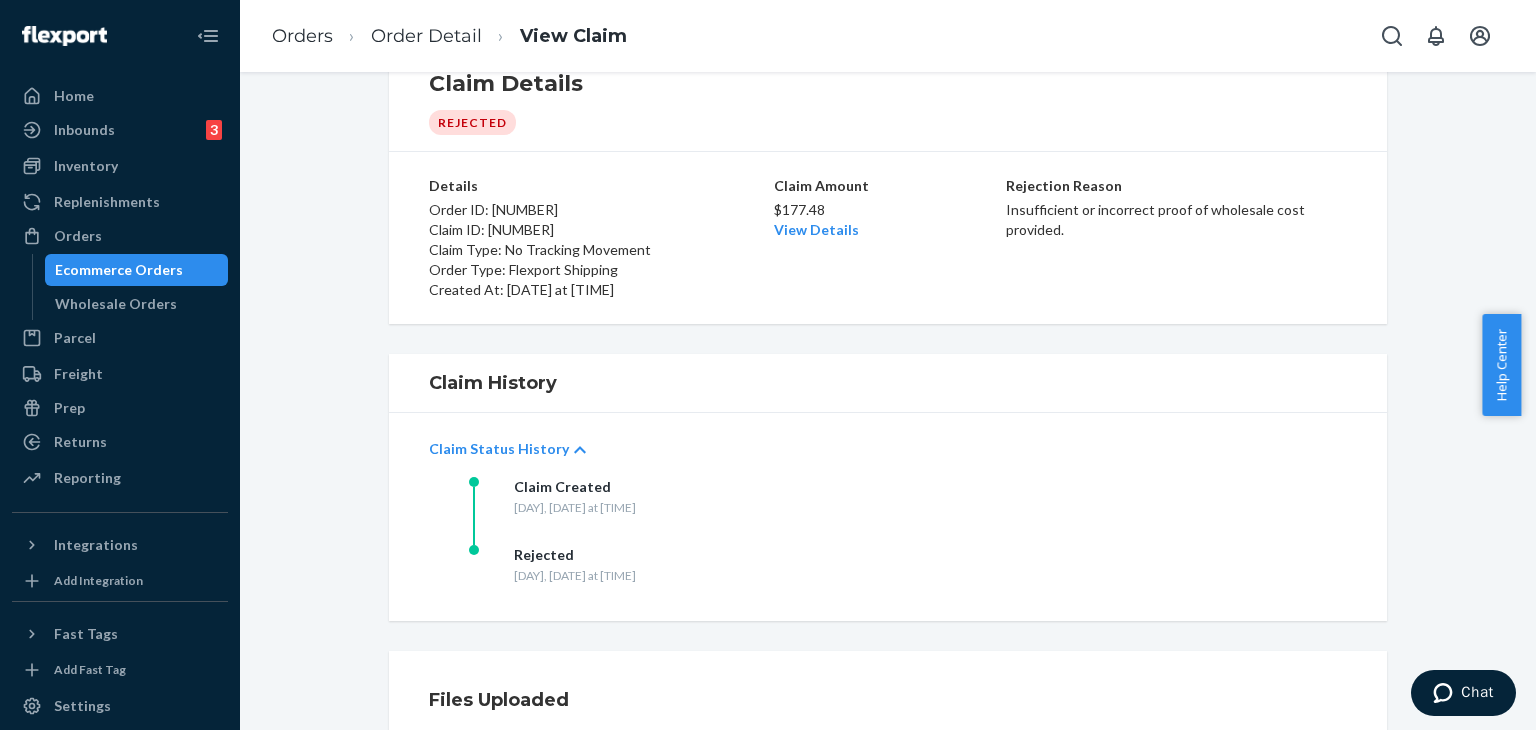 scroll, scrollTop: 0, scrollLeft: 0, axis: both 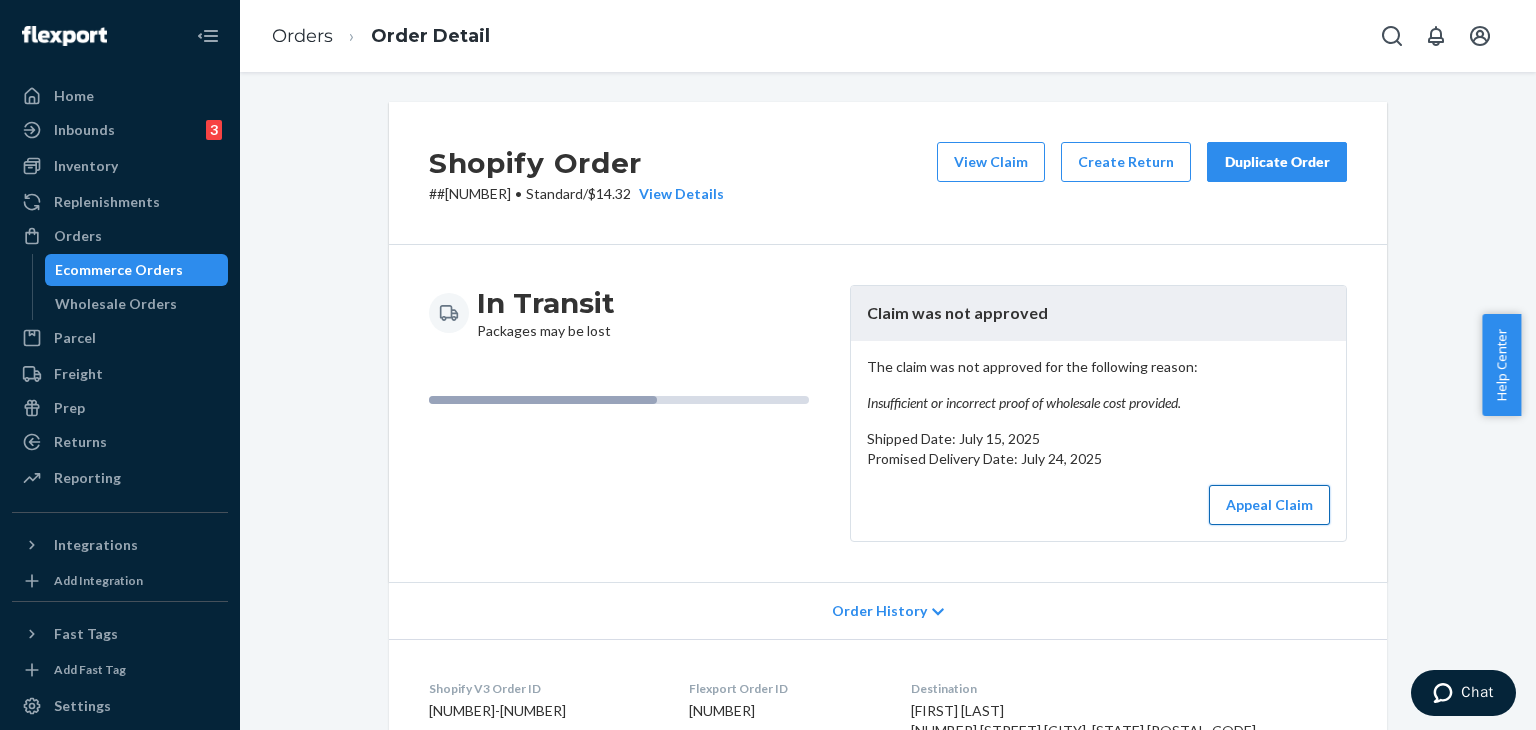 click on "Appeal Claim" at bounding box center (1269, 505) 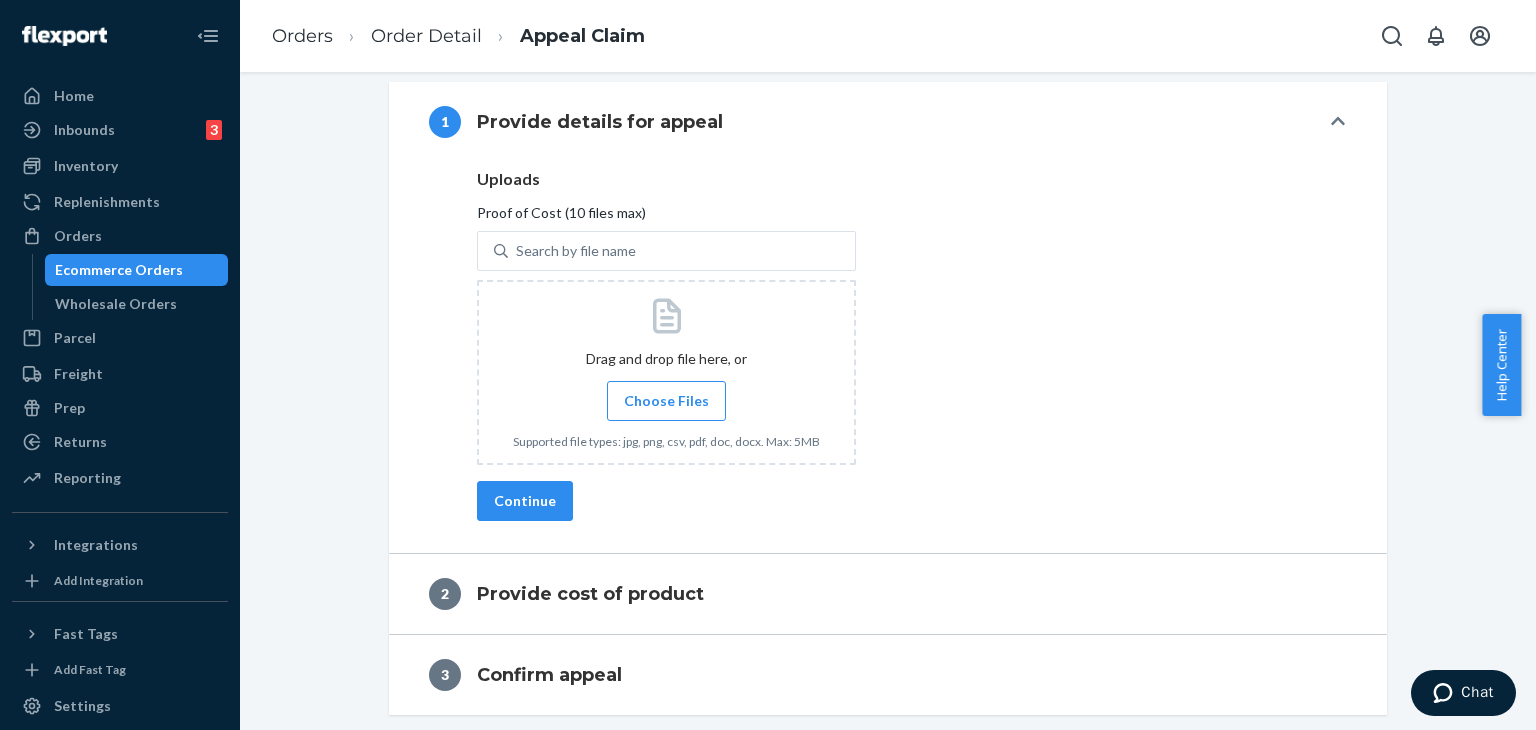 scroll, scrollTop: 88, scrollLeft: 0, axis: vertical 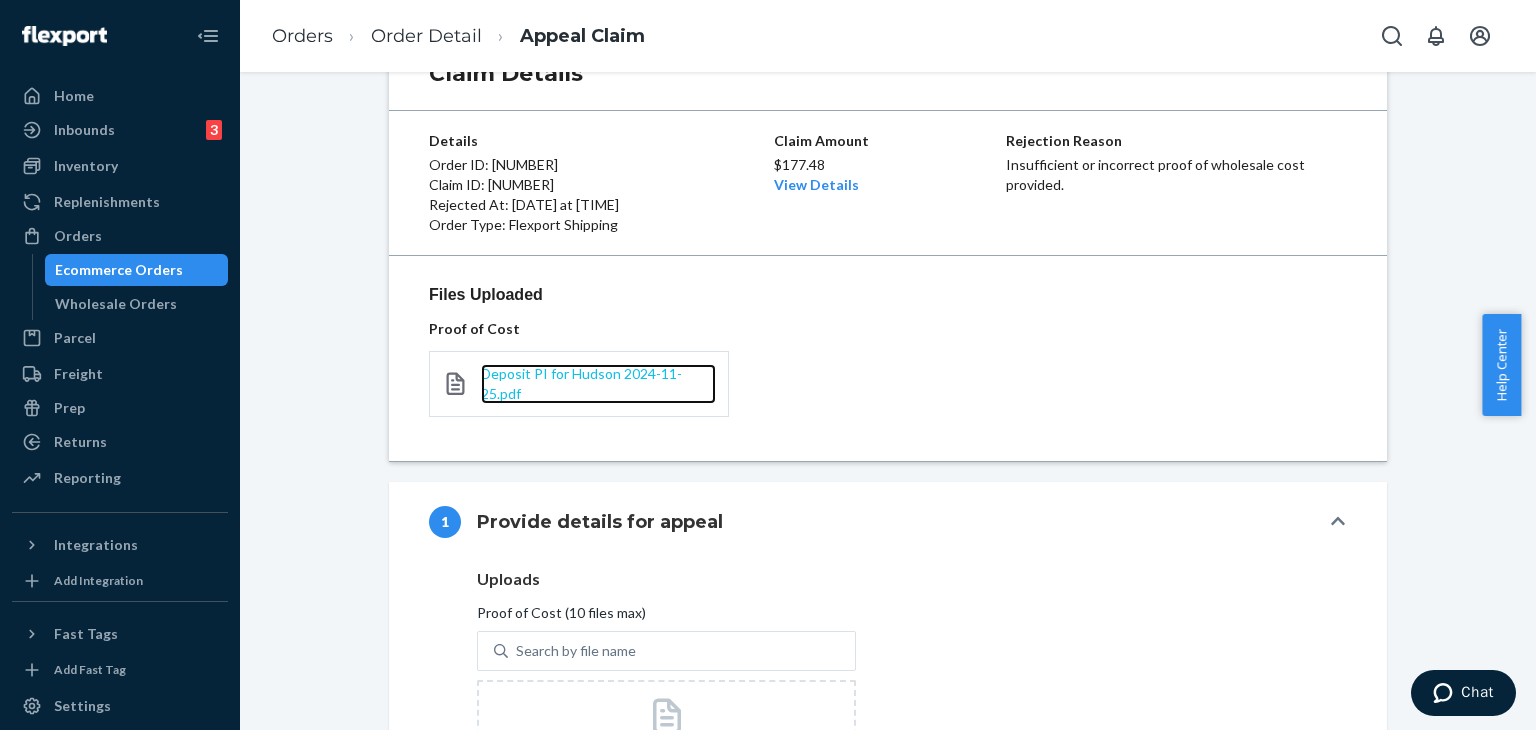 click on "Deposit PI for Hudson 2024-11-25.pdf" at bounding box center (581, 383) 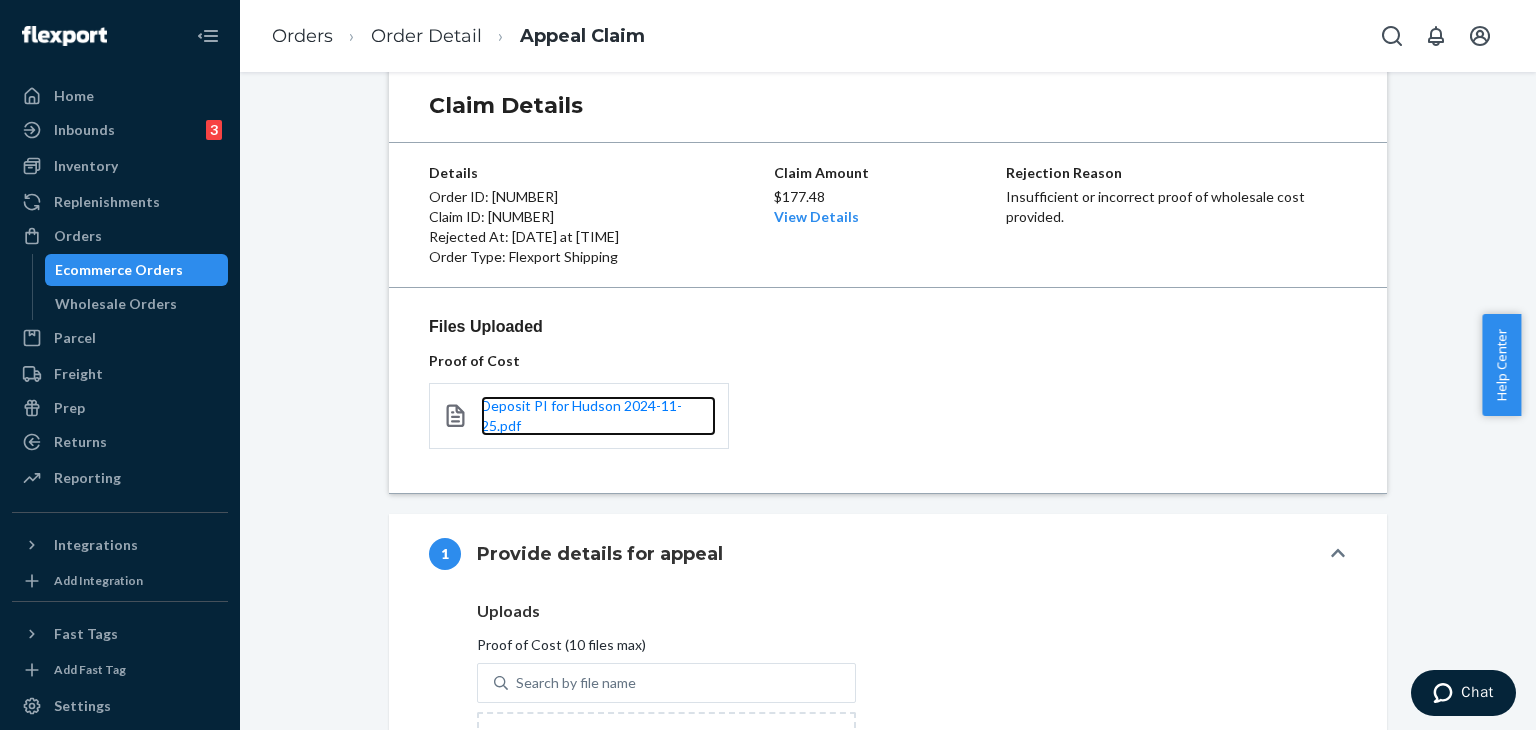 scroll, scrollTop: 0, scrollLeft: 0, axis: both 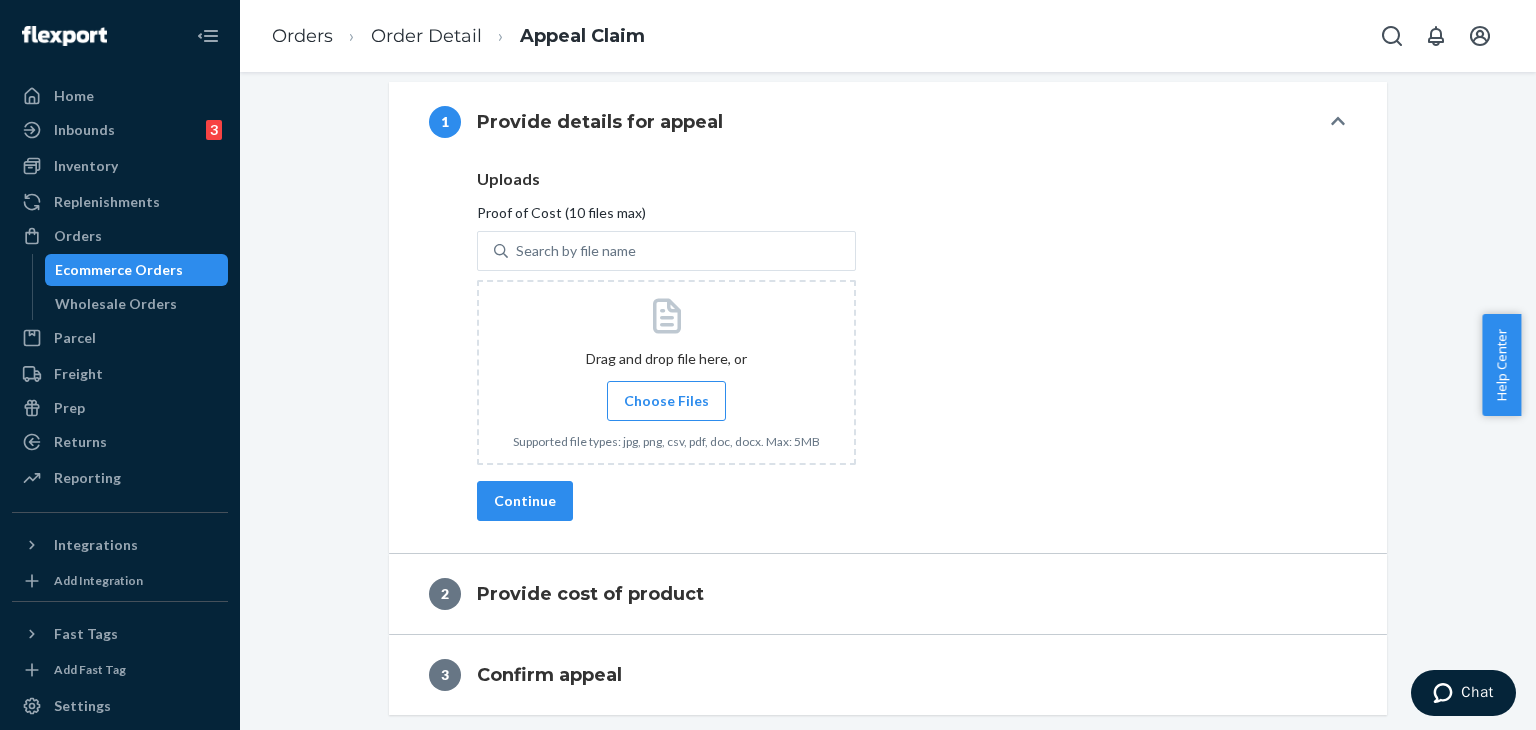 click on "Choose Files" at bounding box center [666, 401] 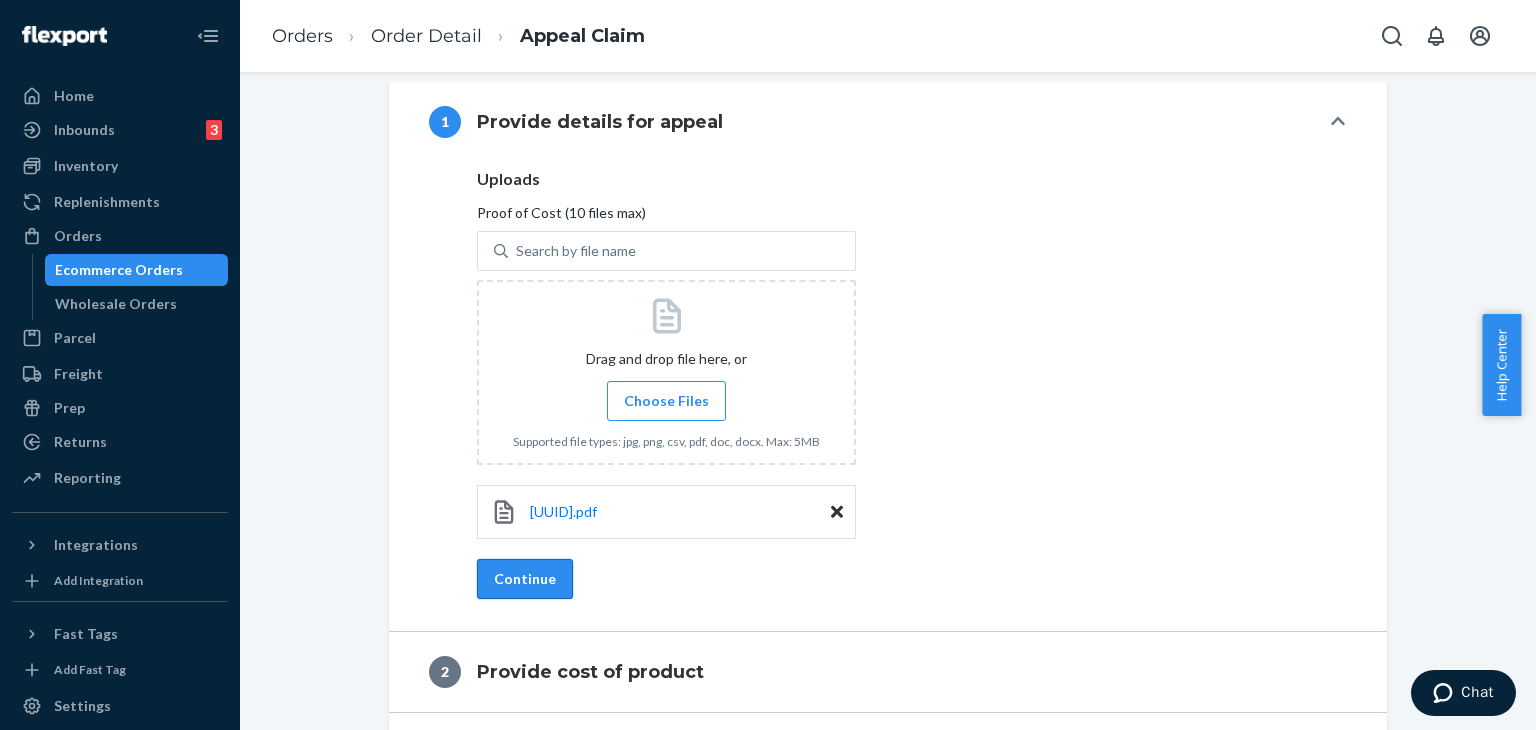 click on "Continue" at bounding box center [525, 579] 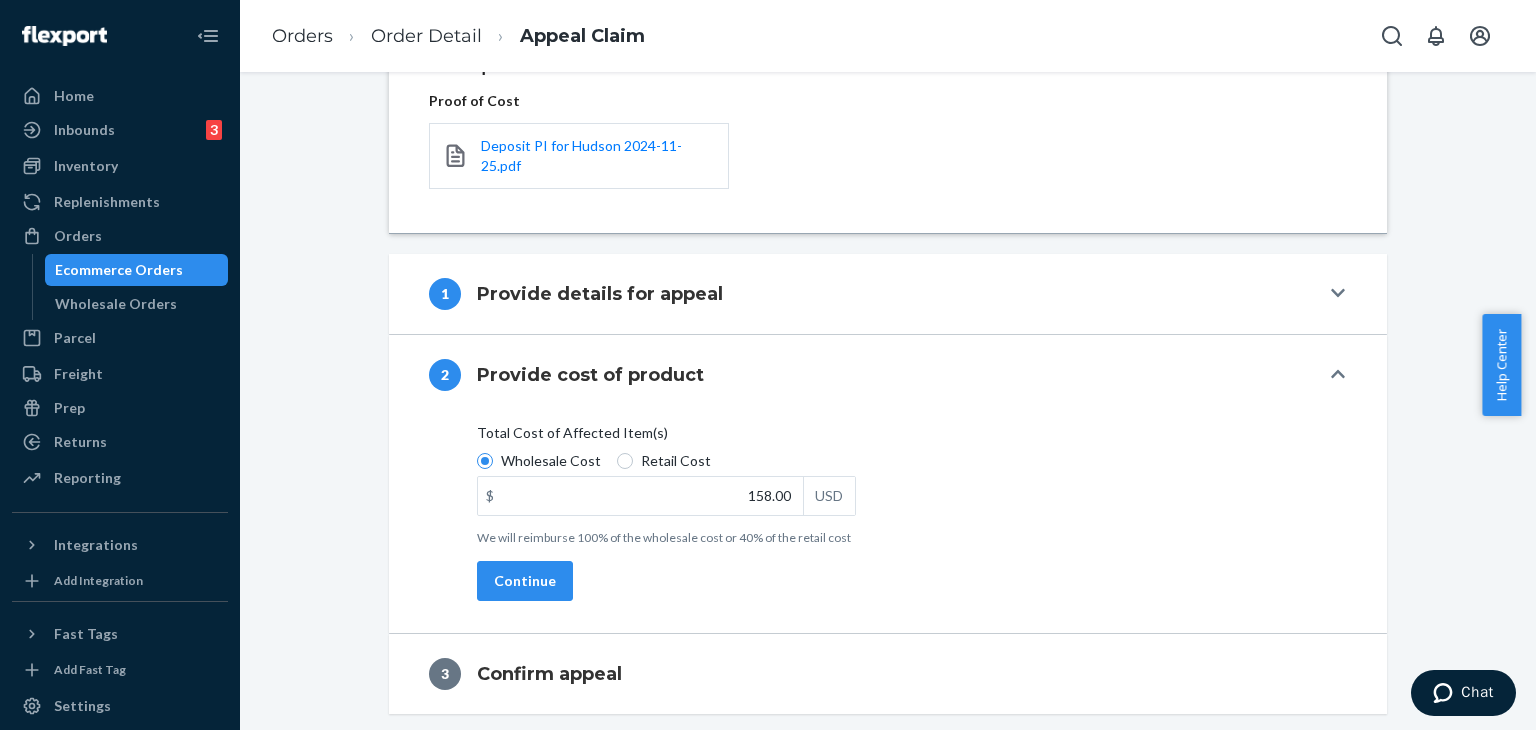 scroll, scrollTop: 315, scrollLeft: 0, axis: vertical 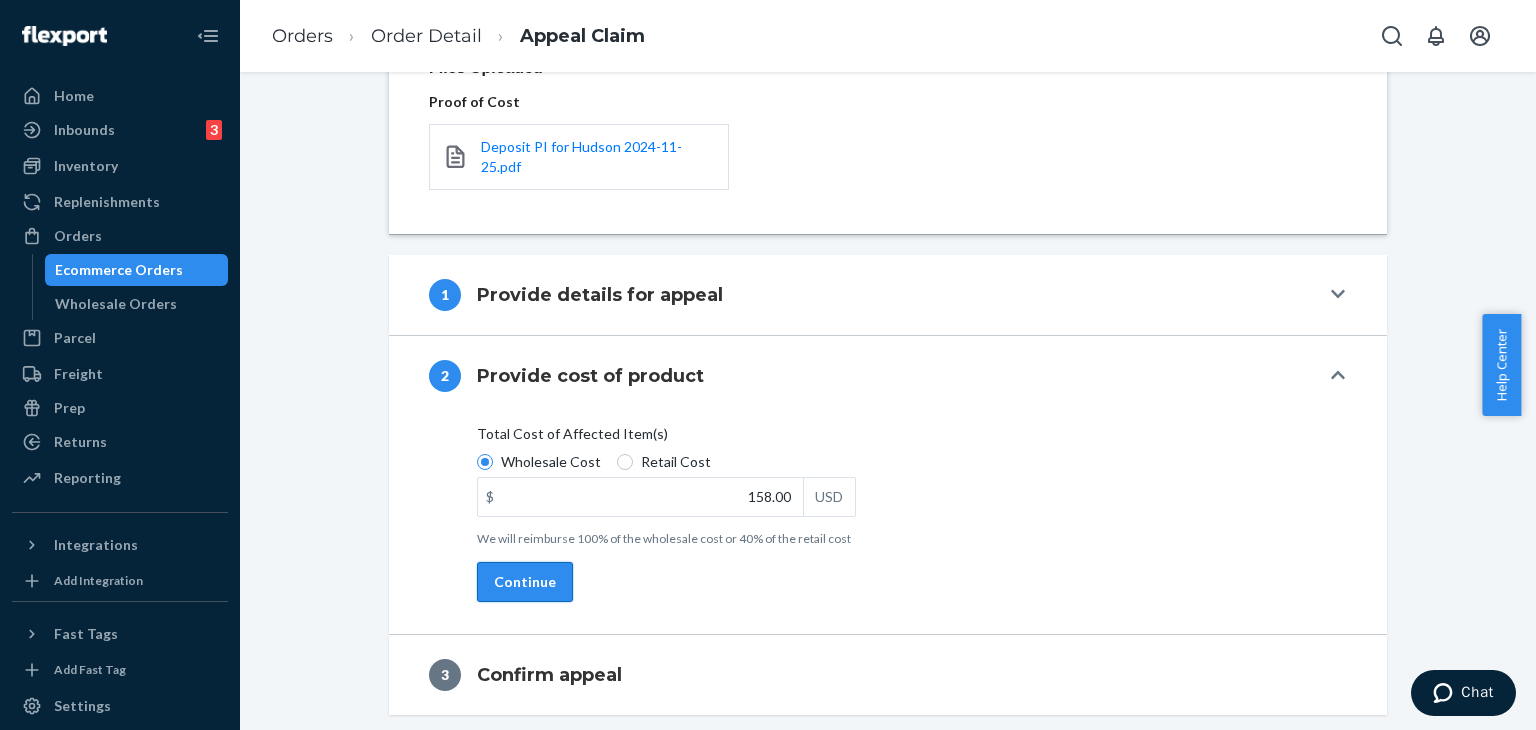 click on "Continue" at bounding box center [525, 582] 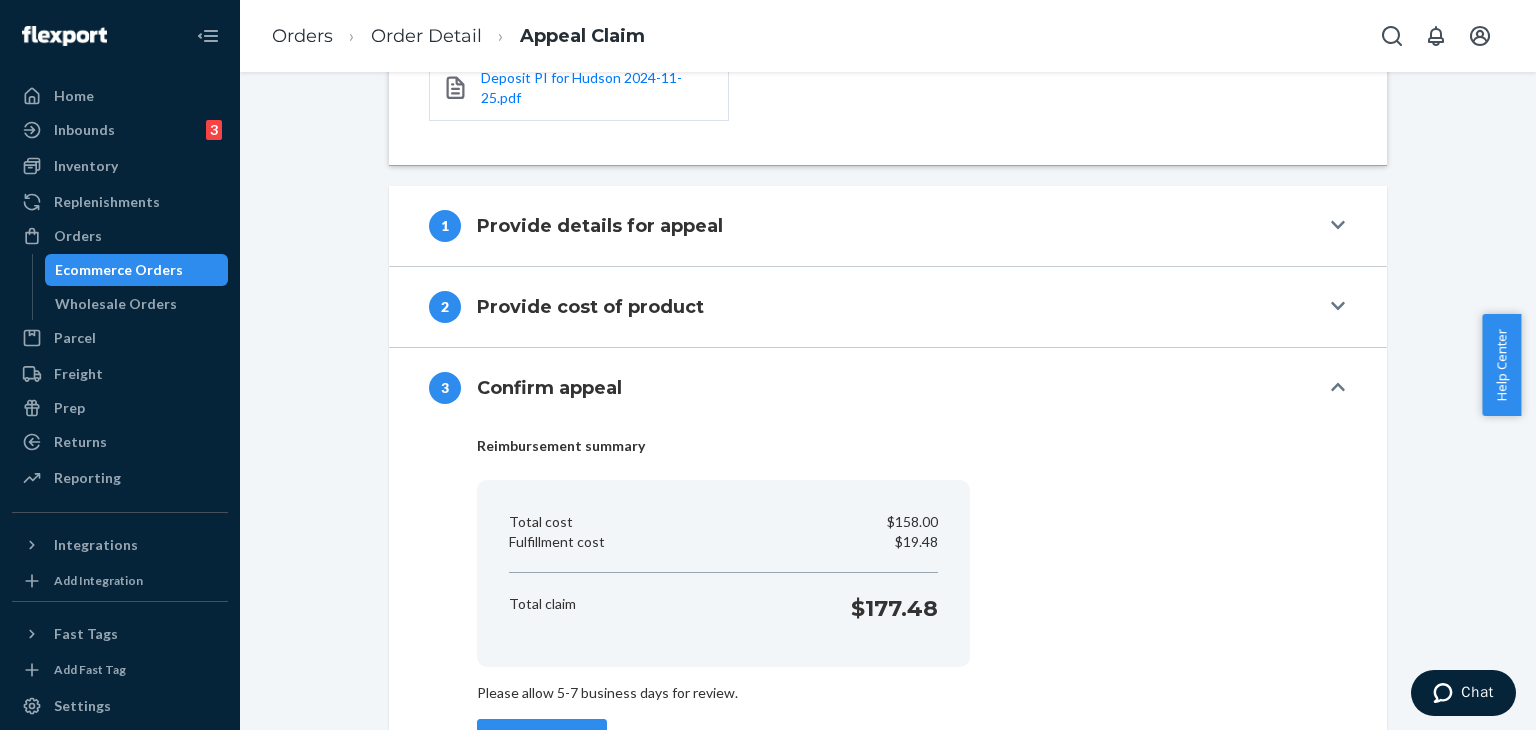 scroll, scrollTop: 460, scrollLeft: 0, axis: vertical 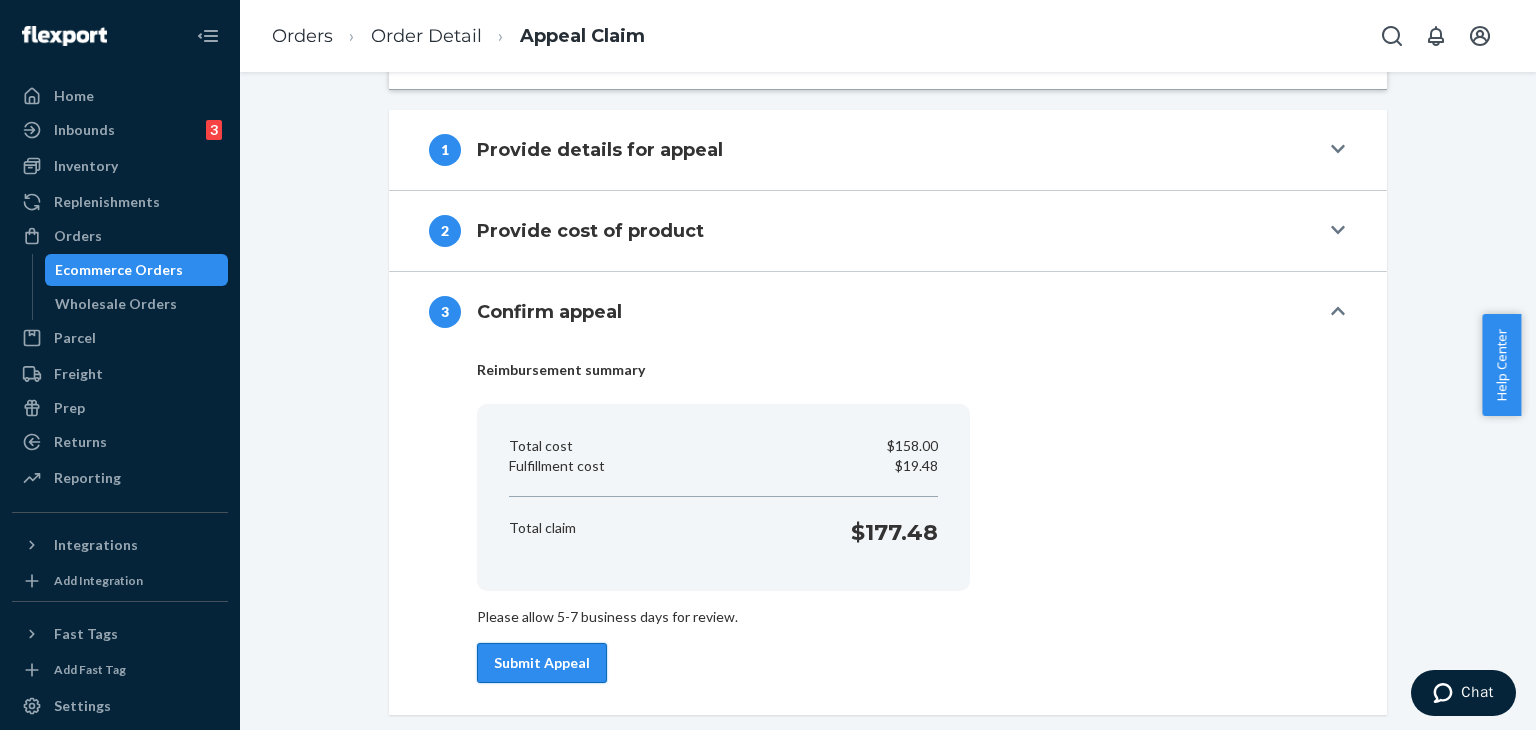 click on "Submit Appeal" at bounding box center [542, 663] 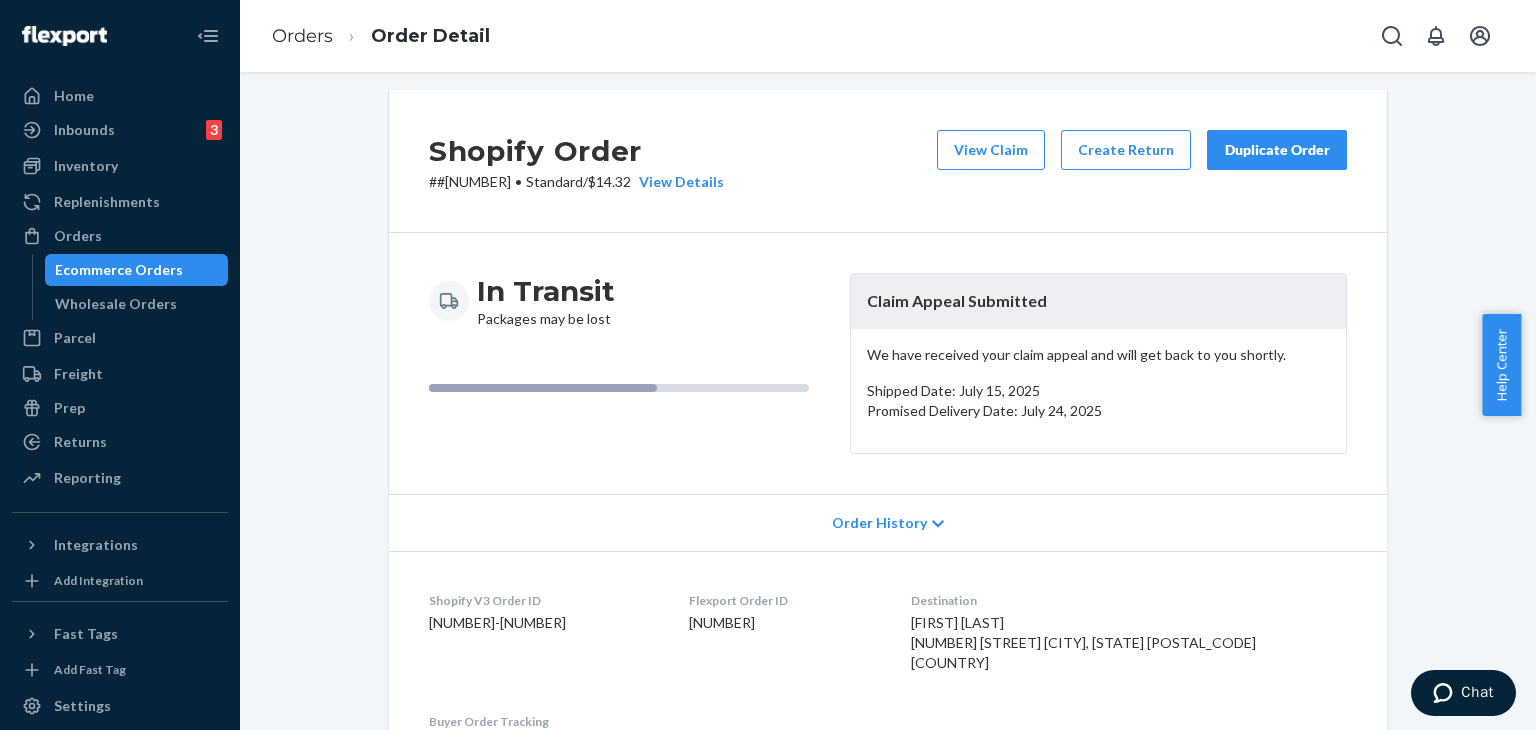 scroll, scrollTop: 0, scrollLeft: 0, axis: both 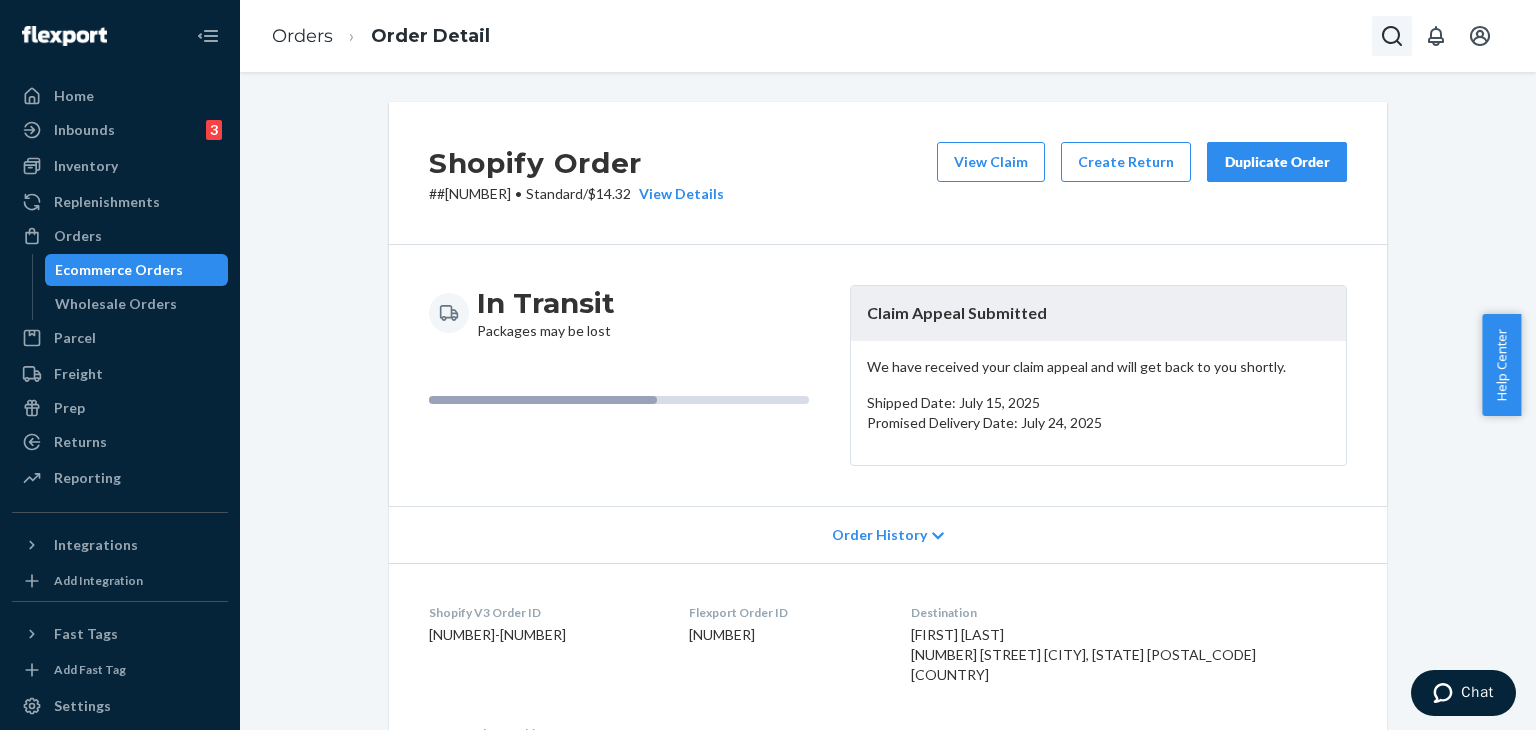 click 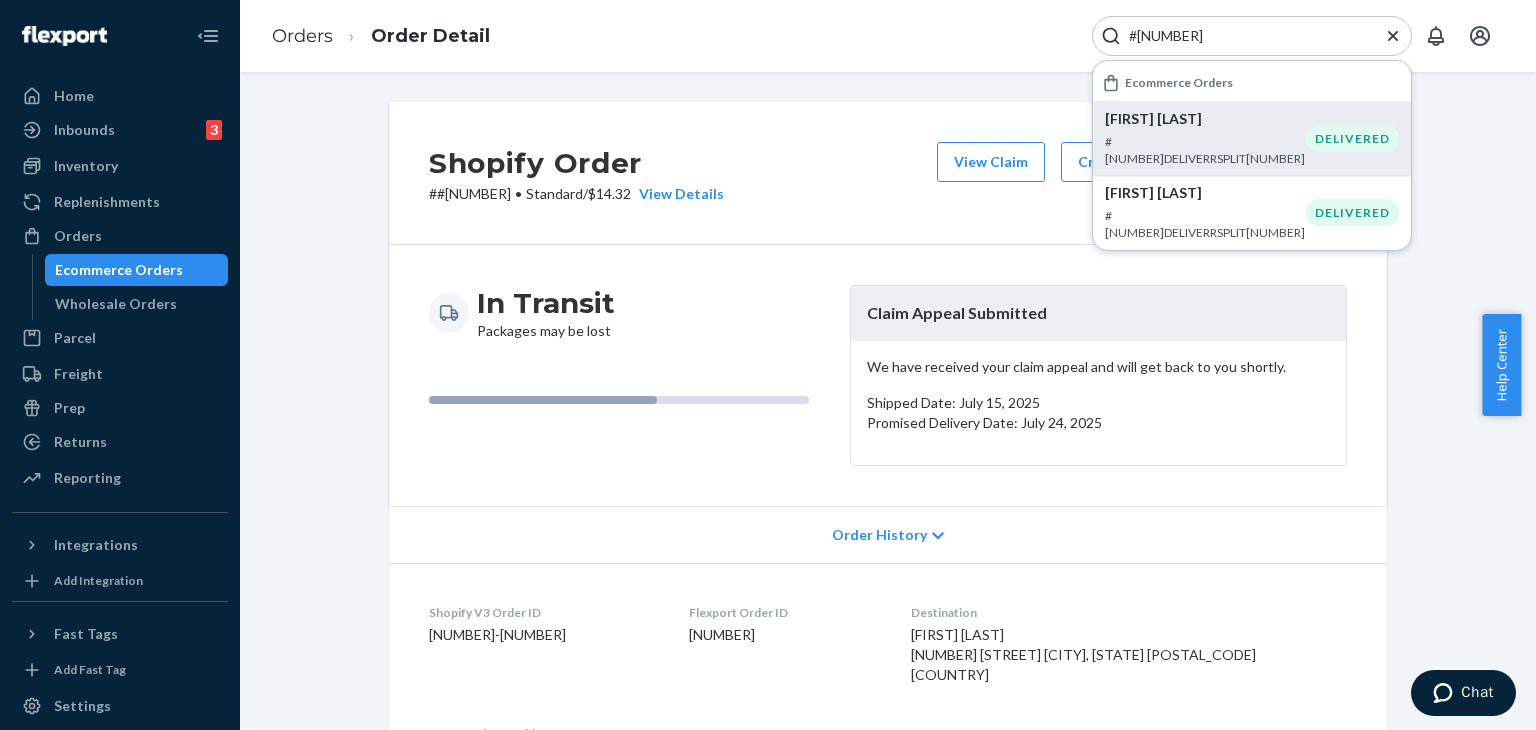 type on "#253469253" 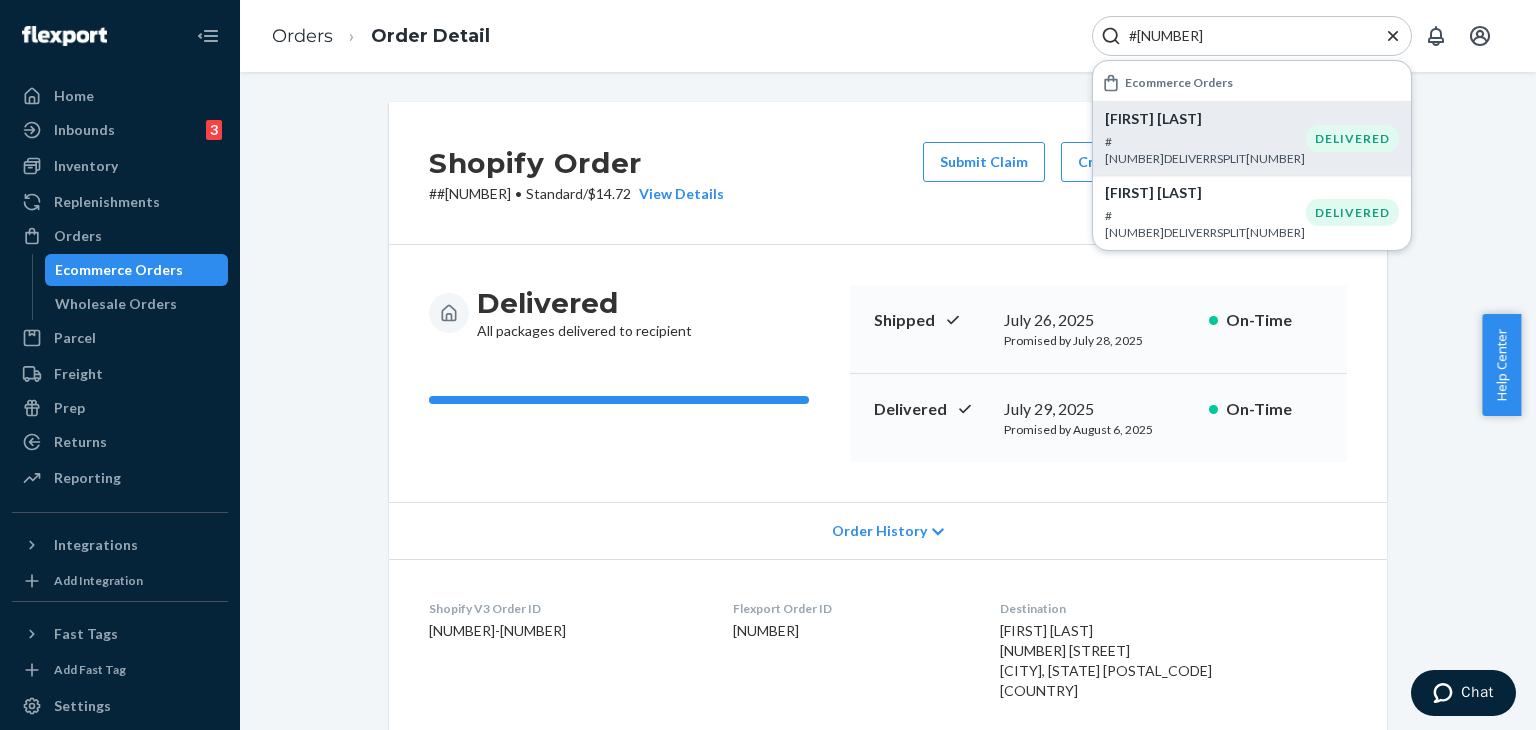 click 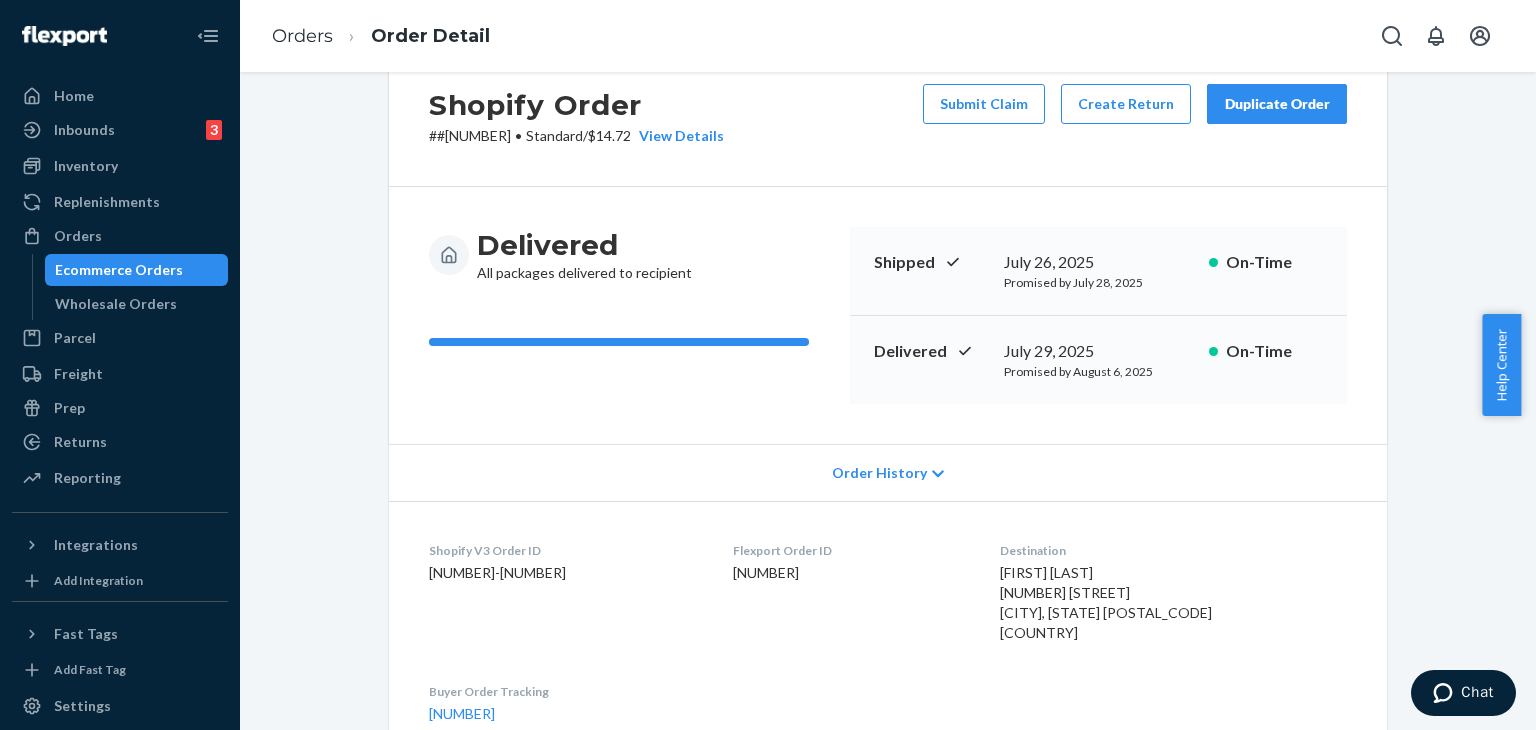 scroll, scrollTop: 0, scrollLeft: 0, axis: both 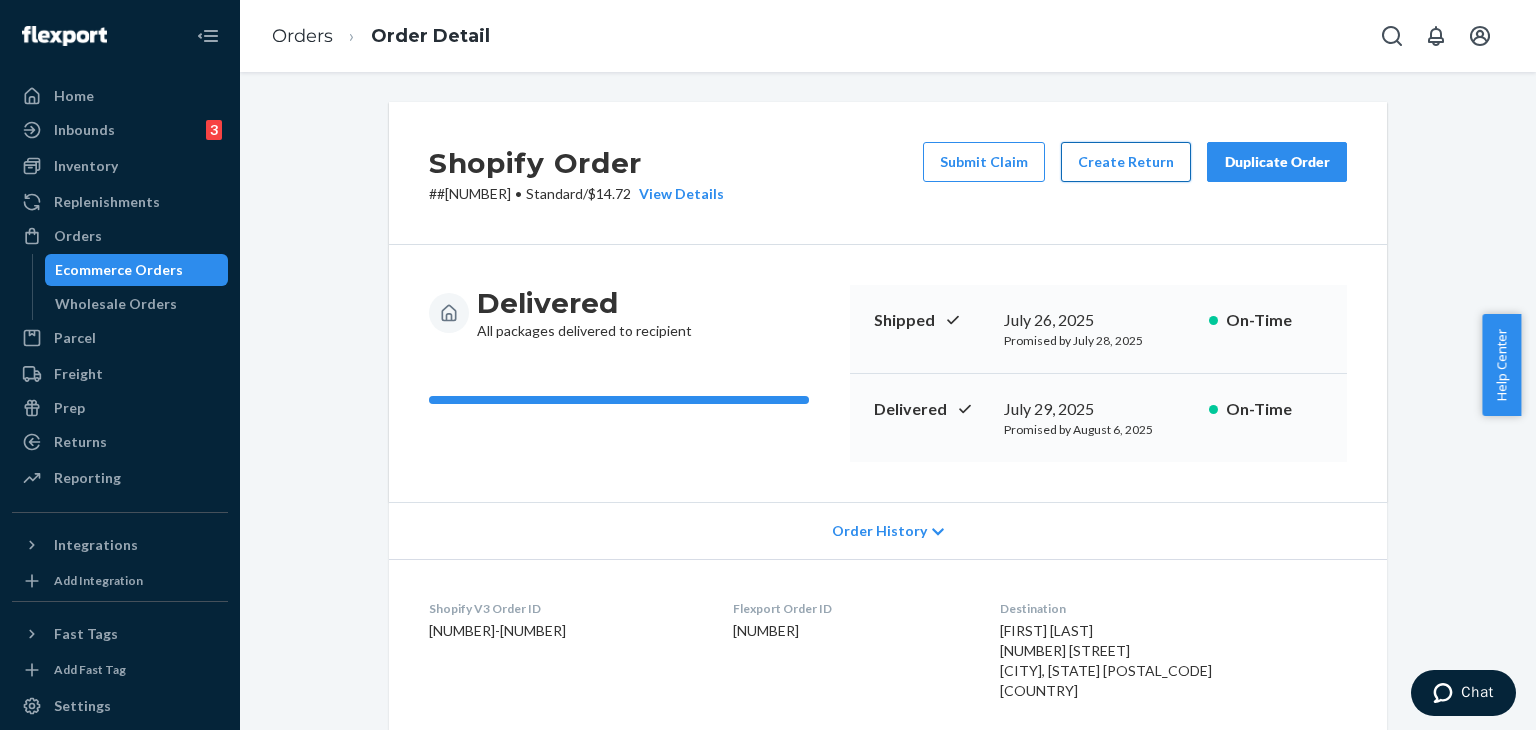 click on "Create Return" at bounding box center [1126, 162] 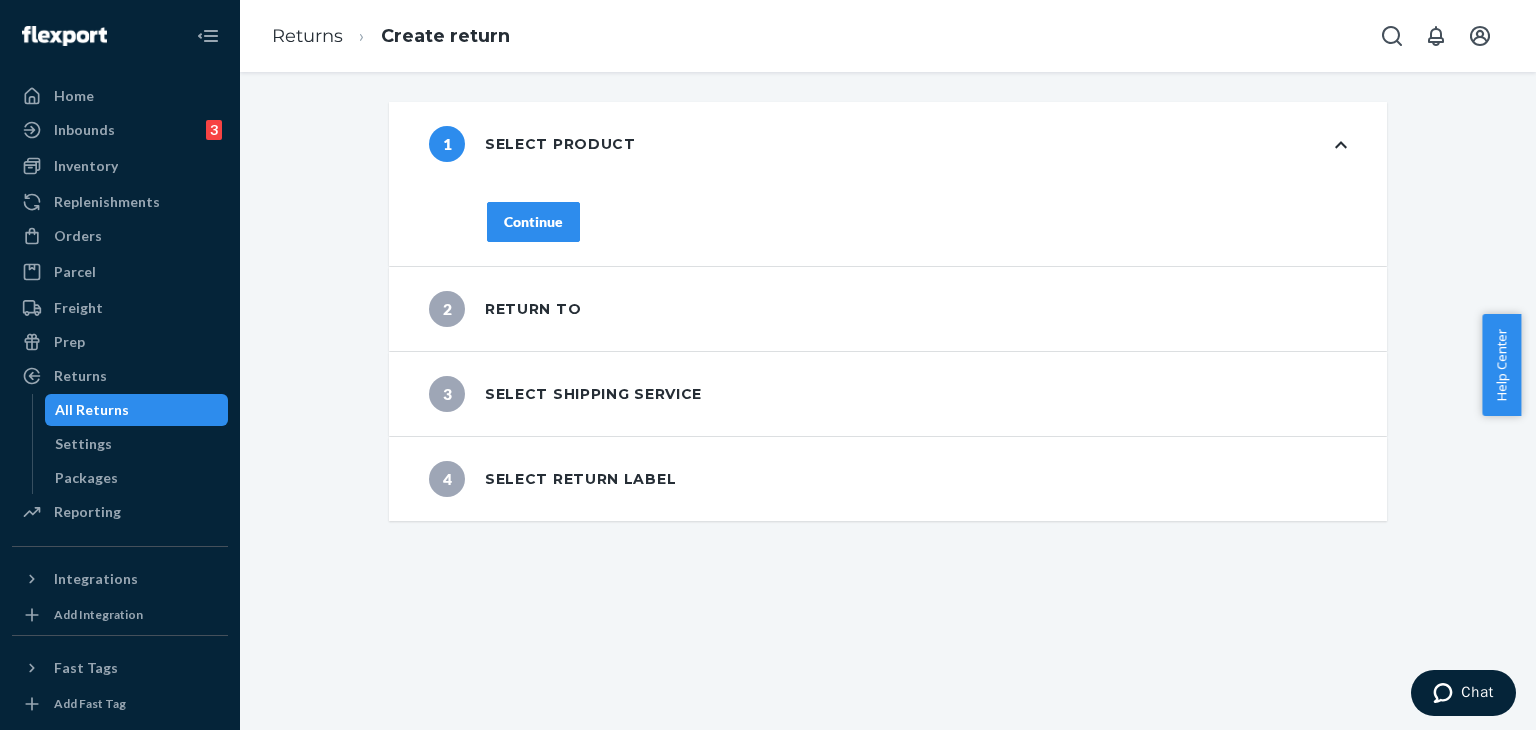 click on "Continue" at bounding box center [533, 222] 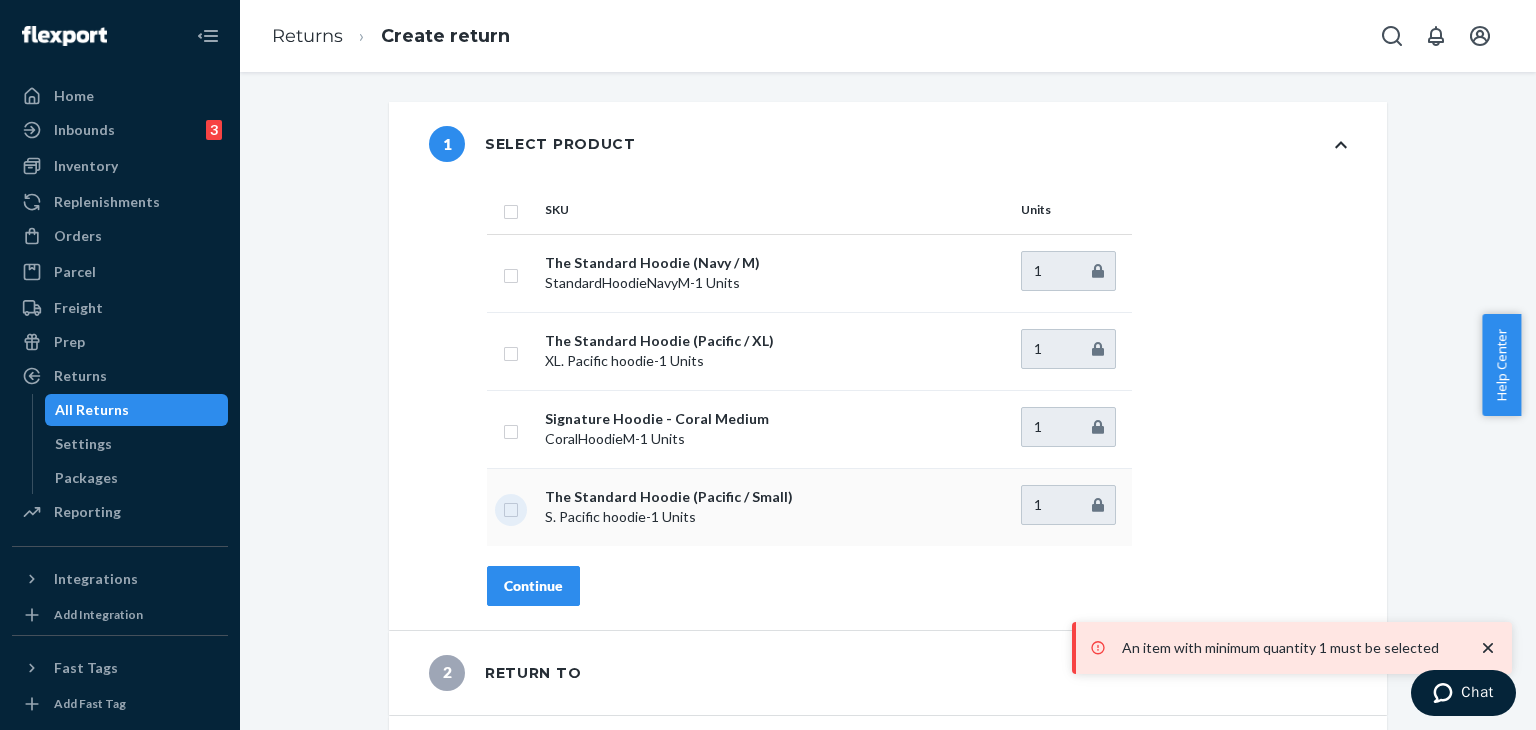 click at bounding box center [511, 507] 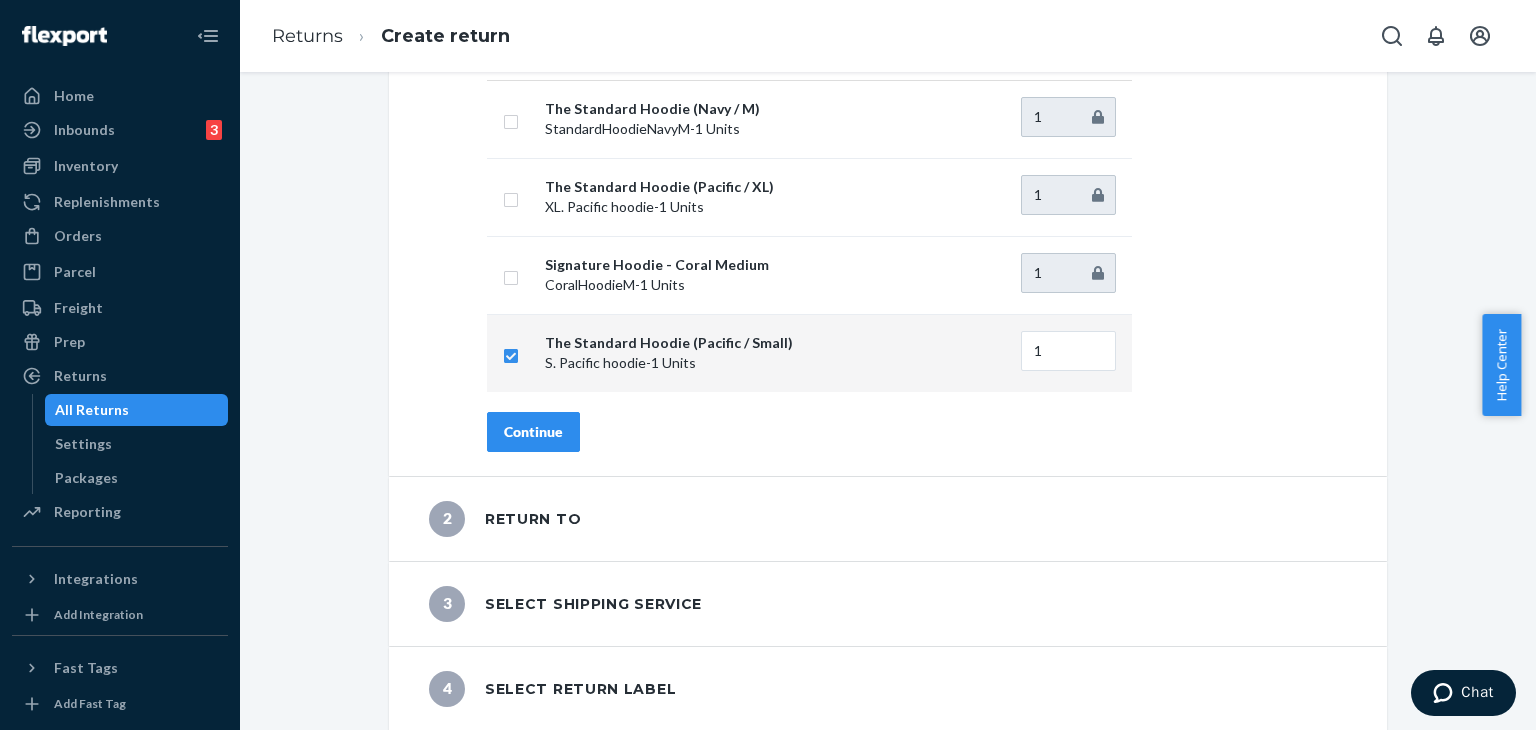click on "Continue" at bounding box center (533, 432) 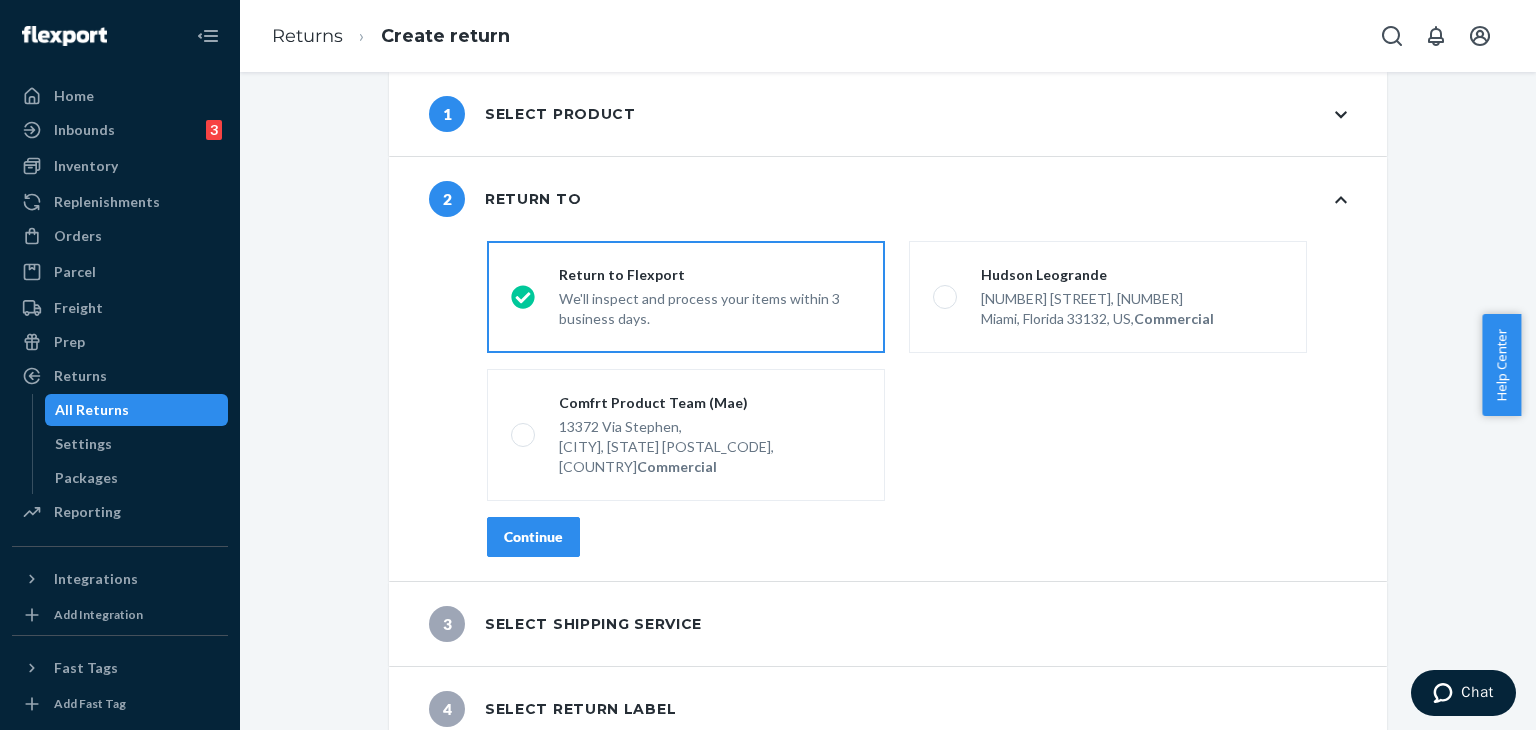 click on "Continue" at bounding box center [533, 537] 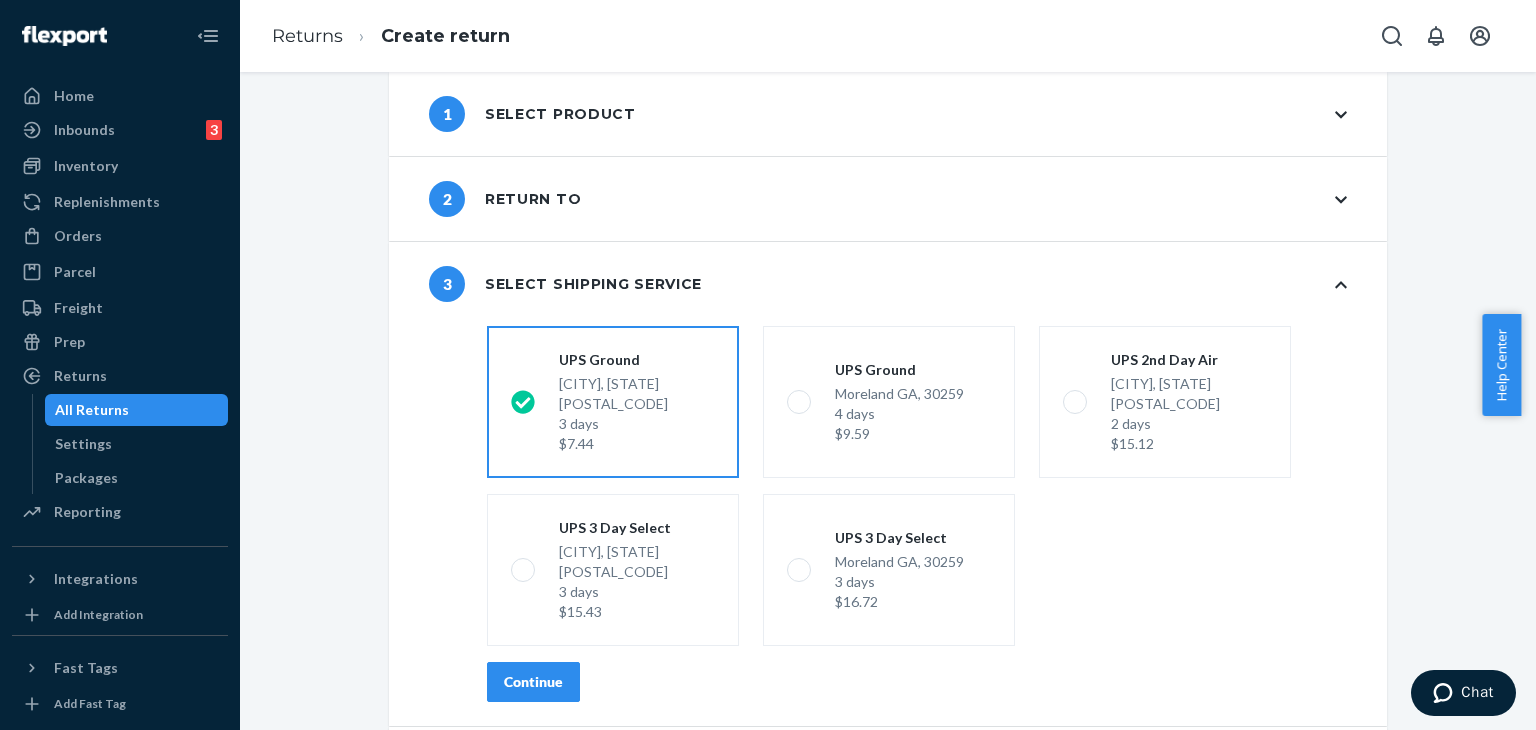 click on "Continue" at bounding box center [533, 682] 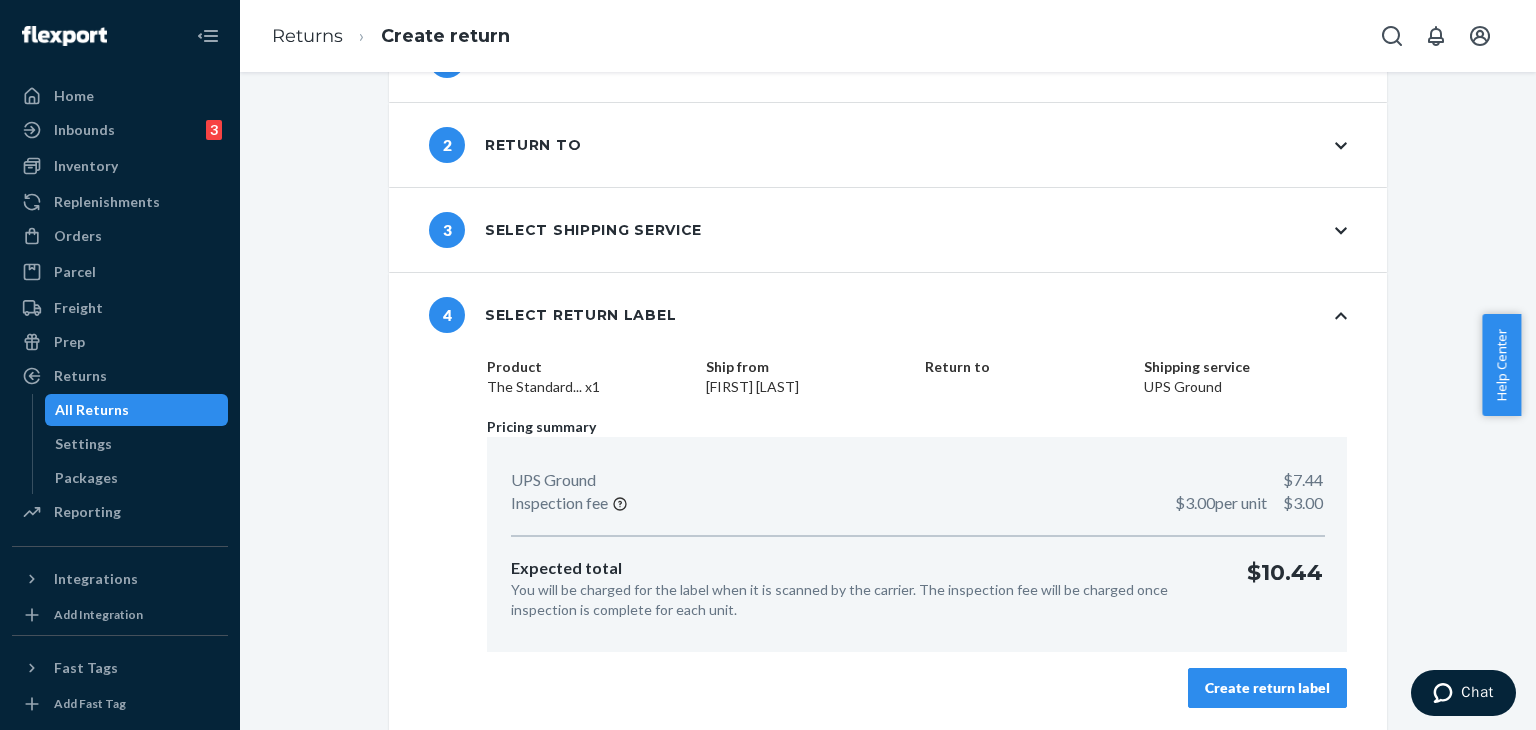 scroll, scrollTop: 85, scrollLeft: 0, axis: vertical 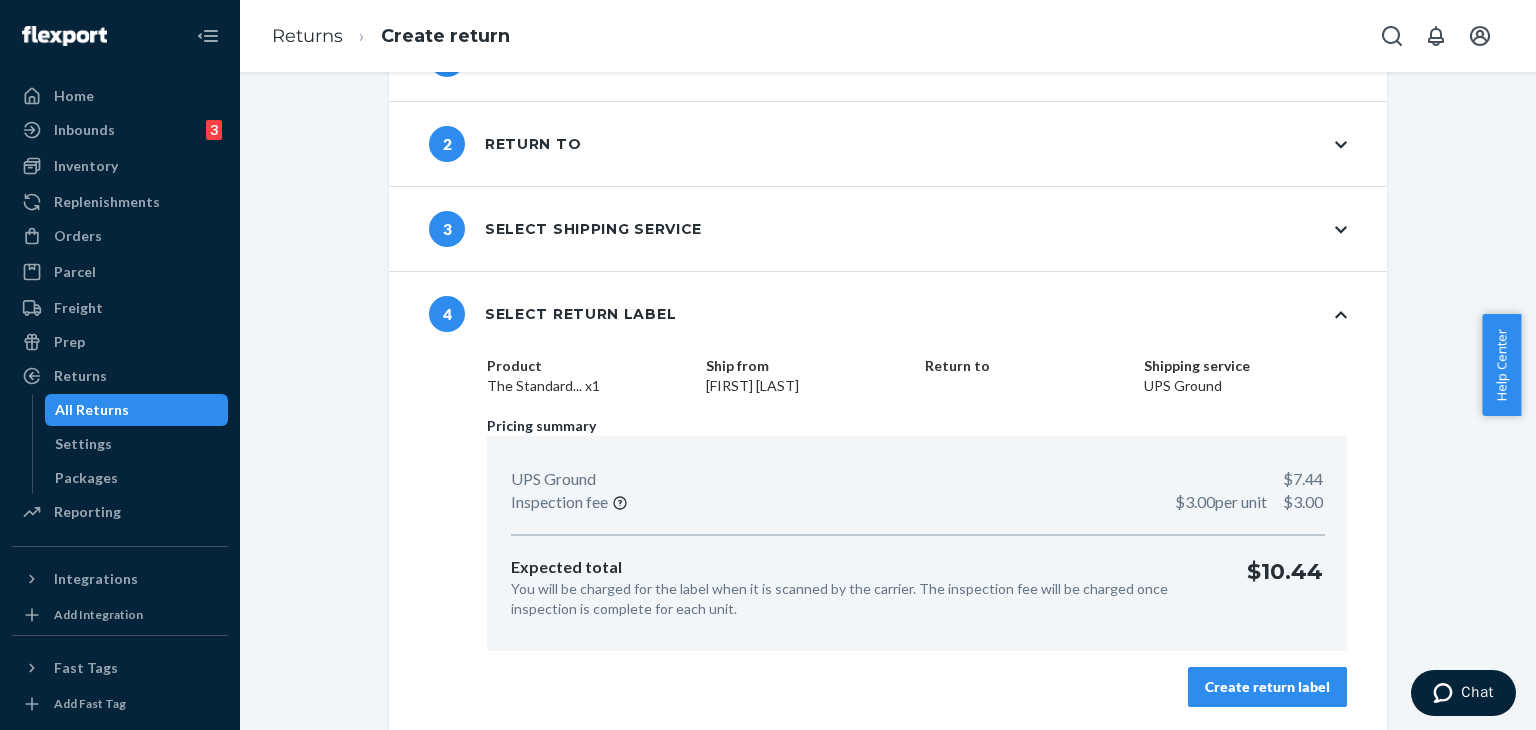 click on "Create return label" at bounding box center (1267, 687) 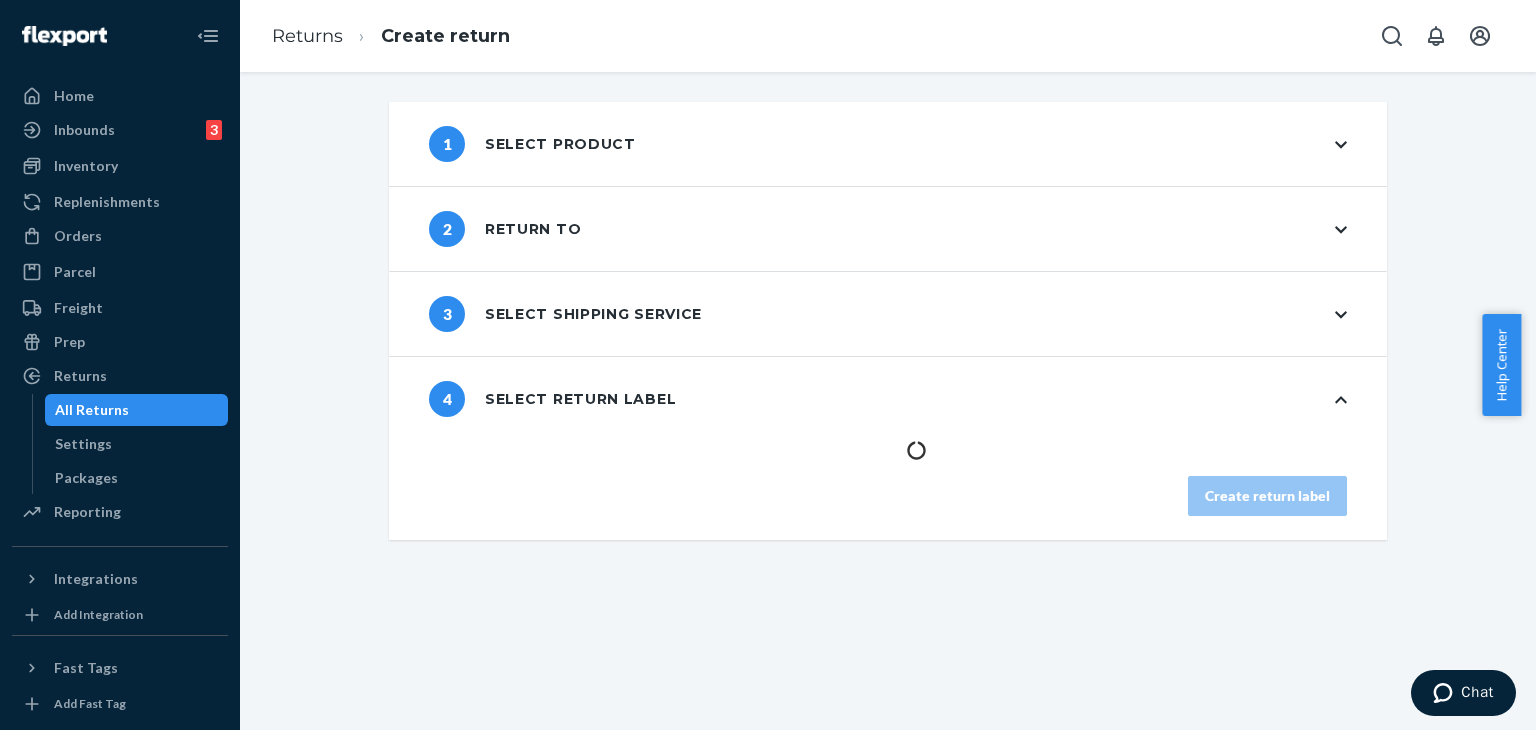 scroll, scrollTop: 0, scrollLeft: 0, axis: both 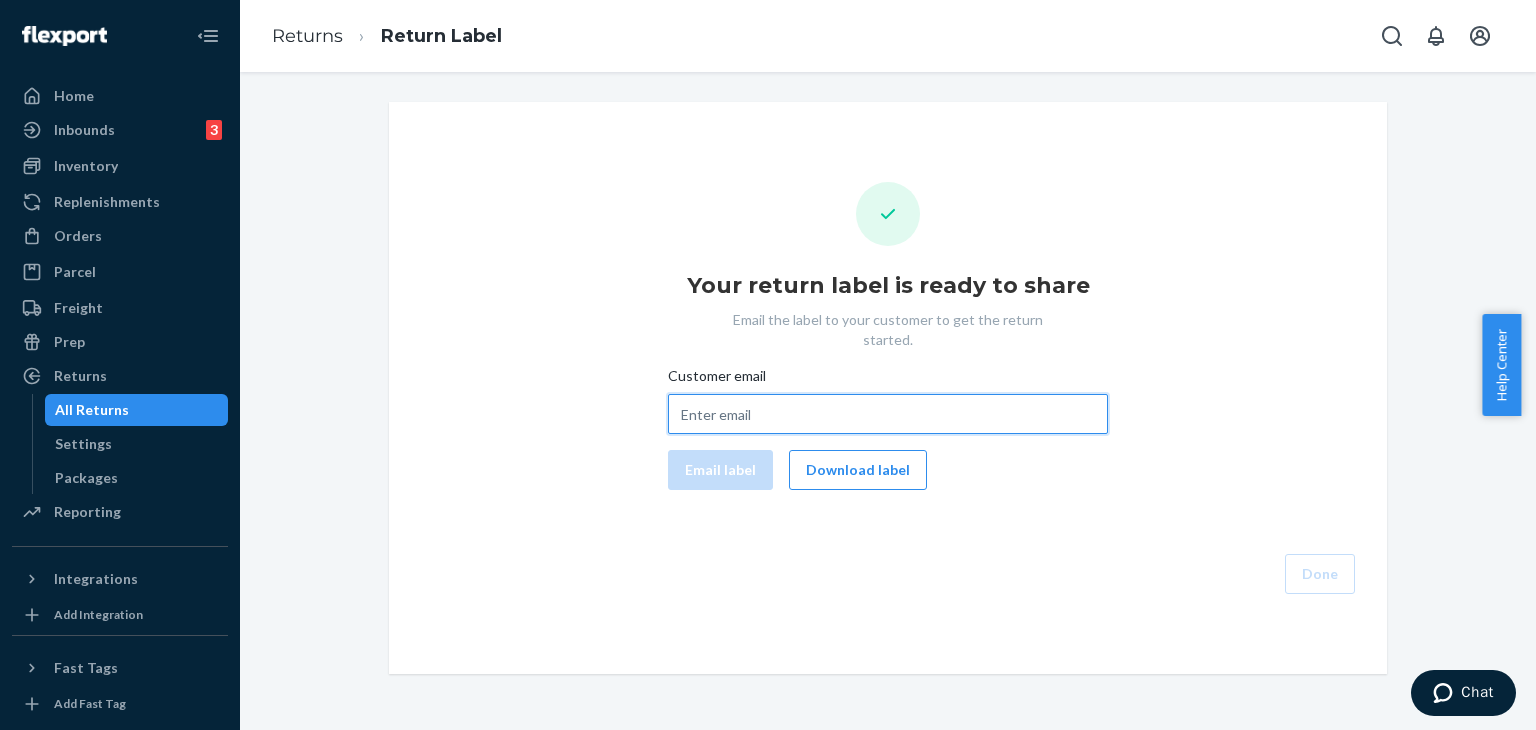 click on "Customer email" at bounding box center [888, 414] 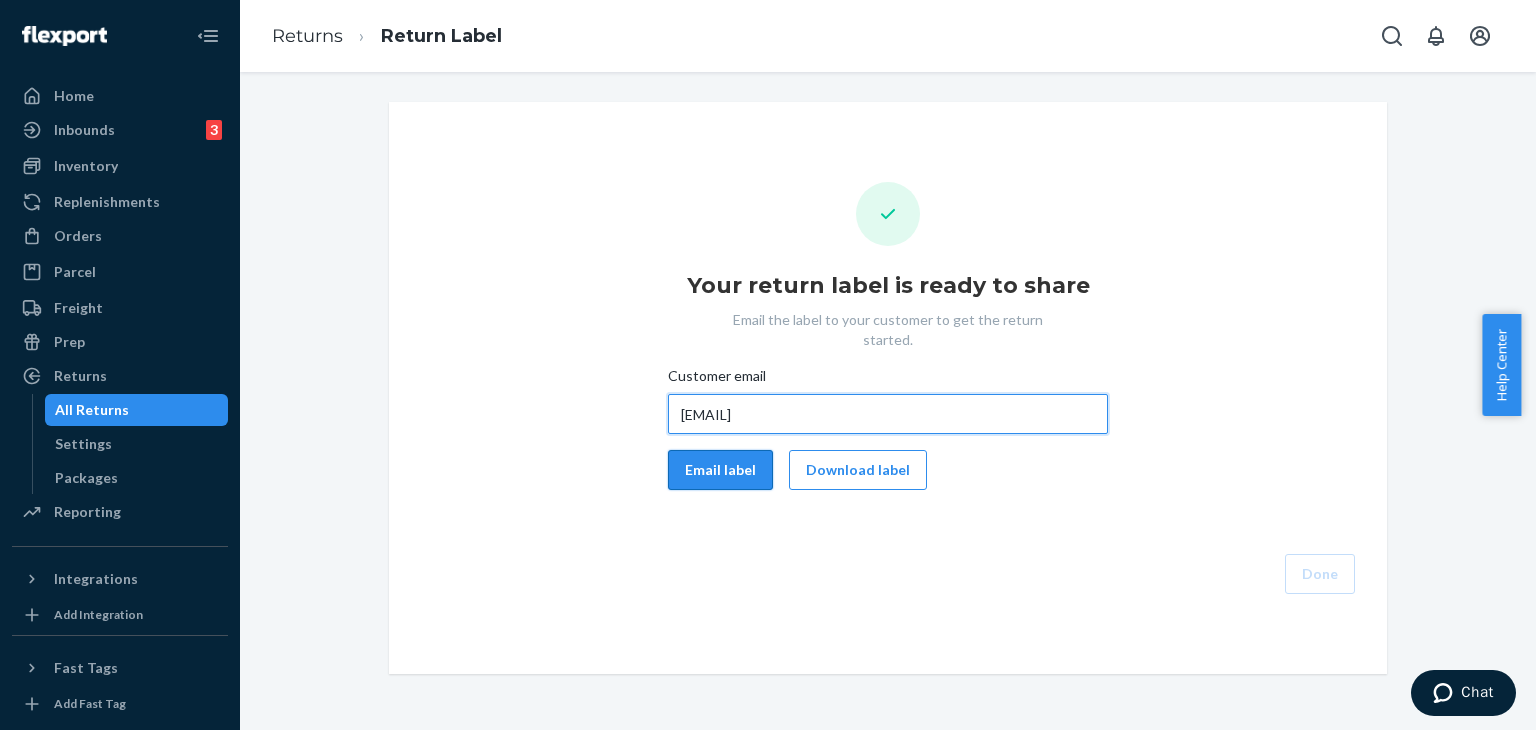 type on "abbilovescats98@gmail.com" 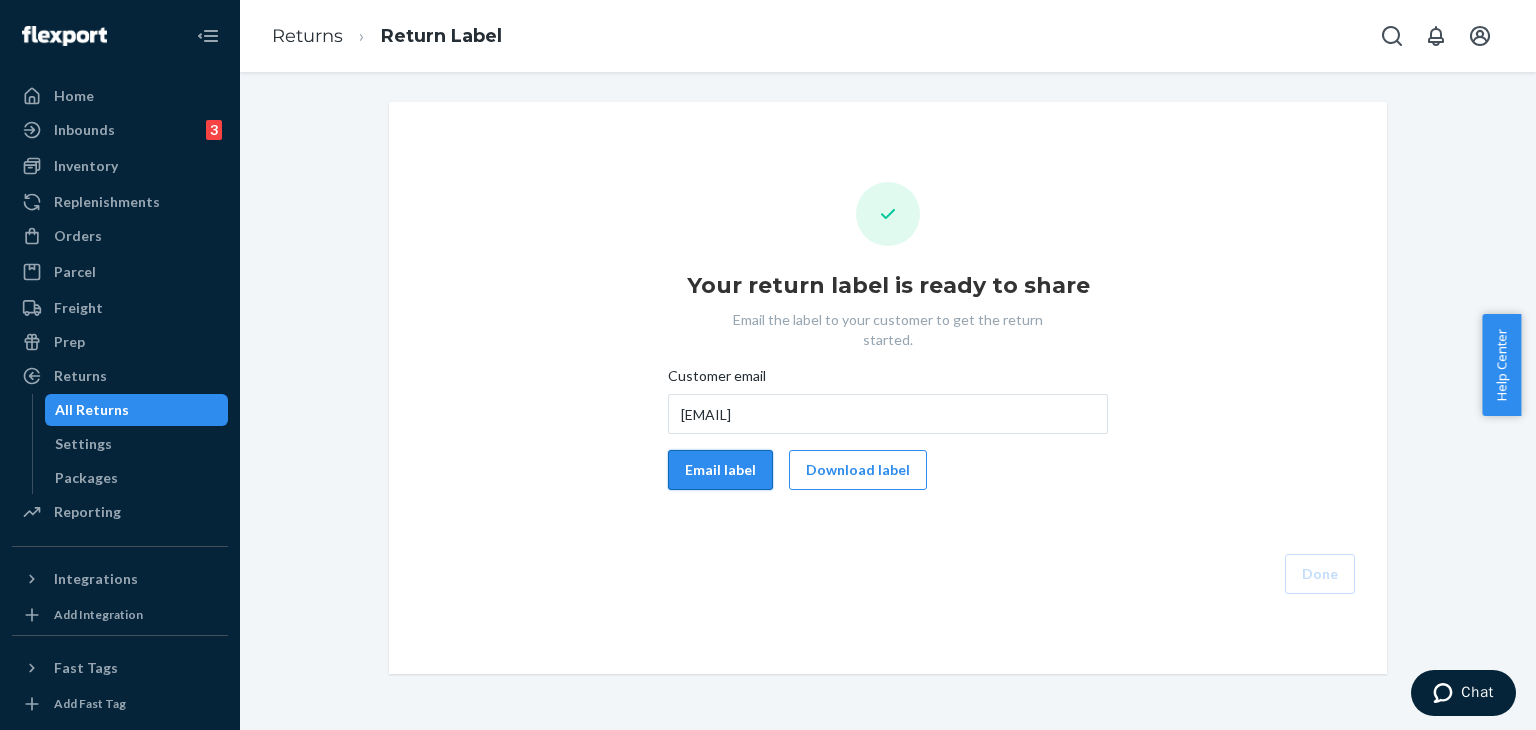 click on "Email label" at bounding box center (720, 470) 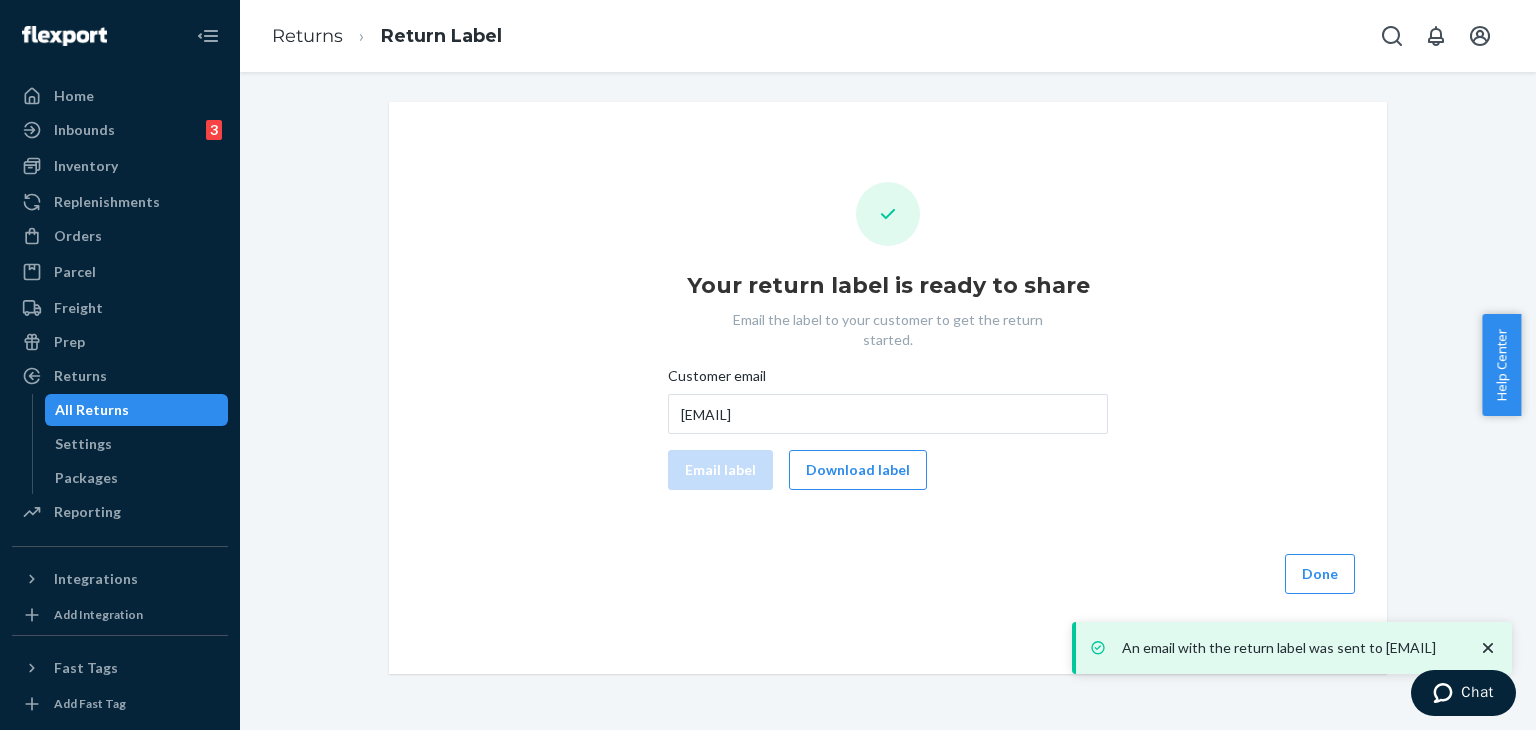click 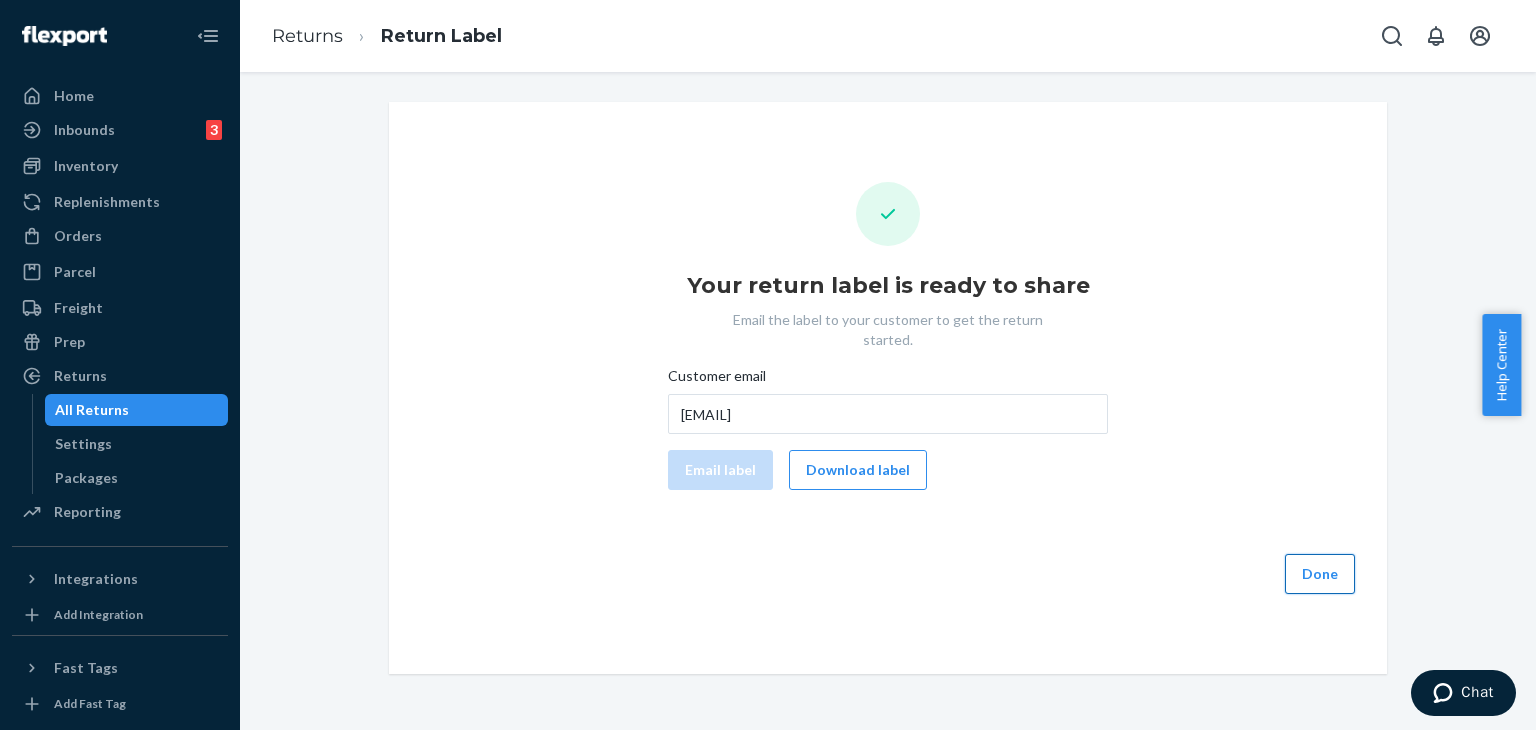 click on "Done" at bounding box center (1320, 574) 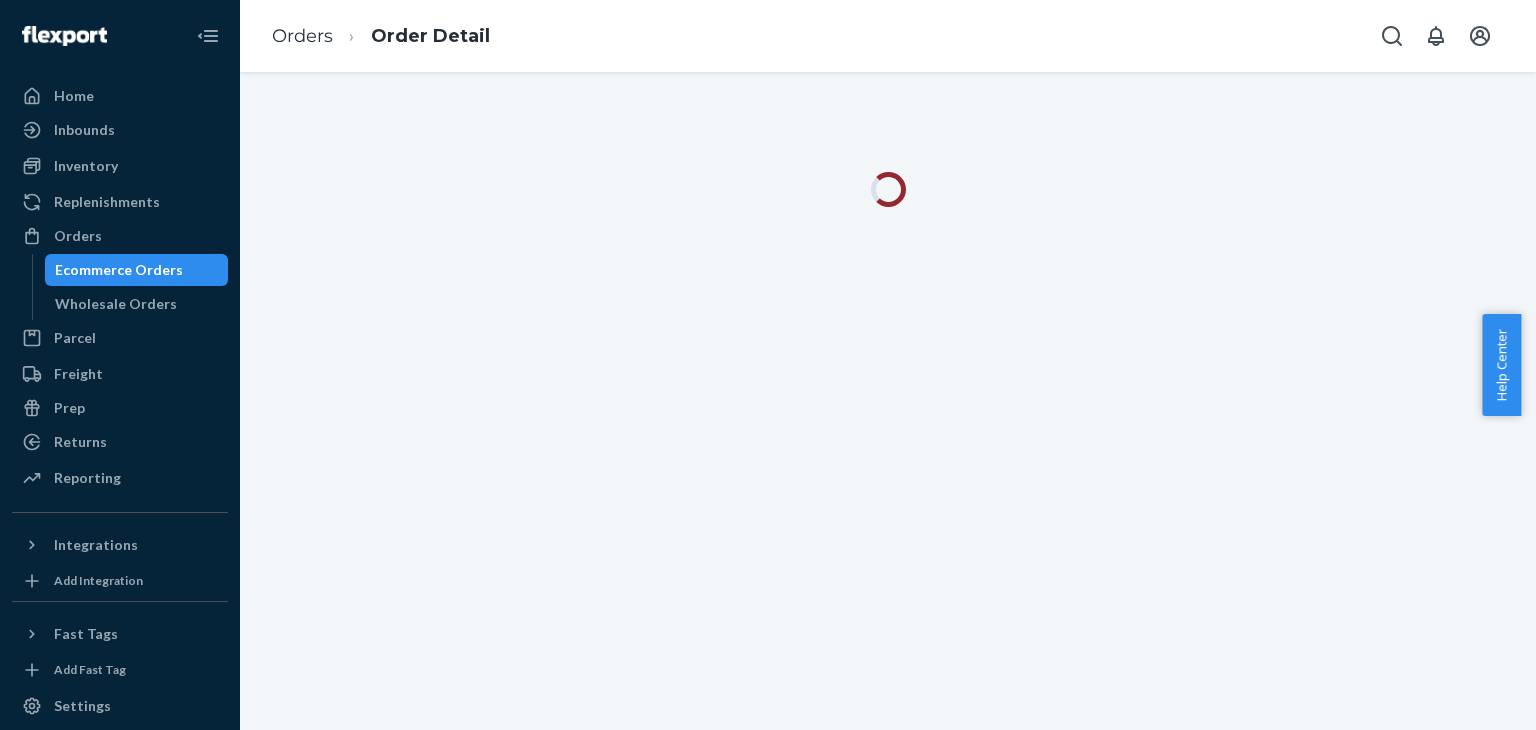 scroll, scrollTop: 0, scrollLeft: 0, axis: both 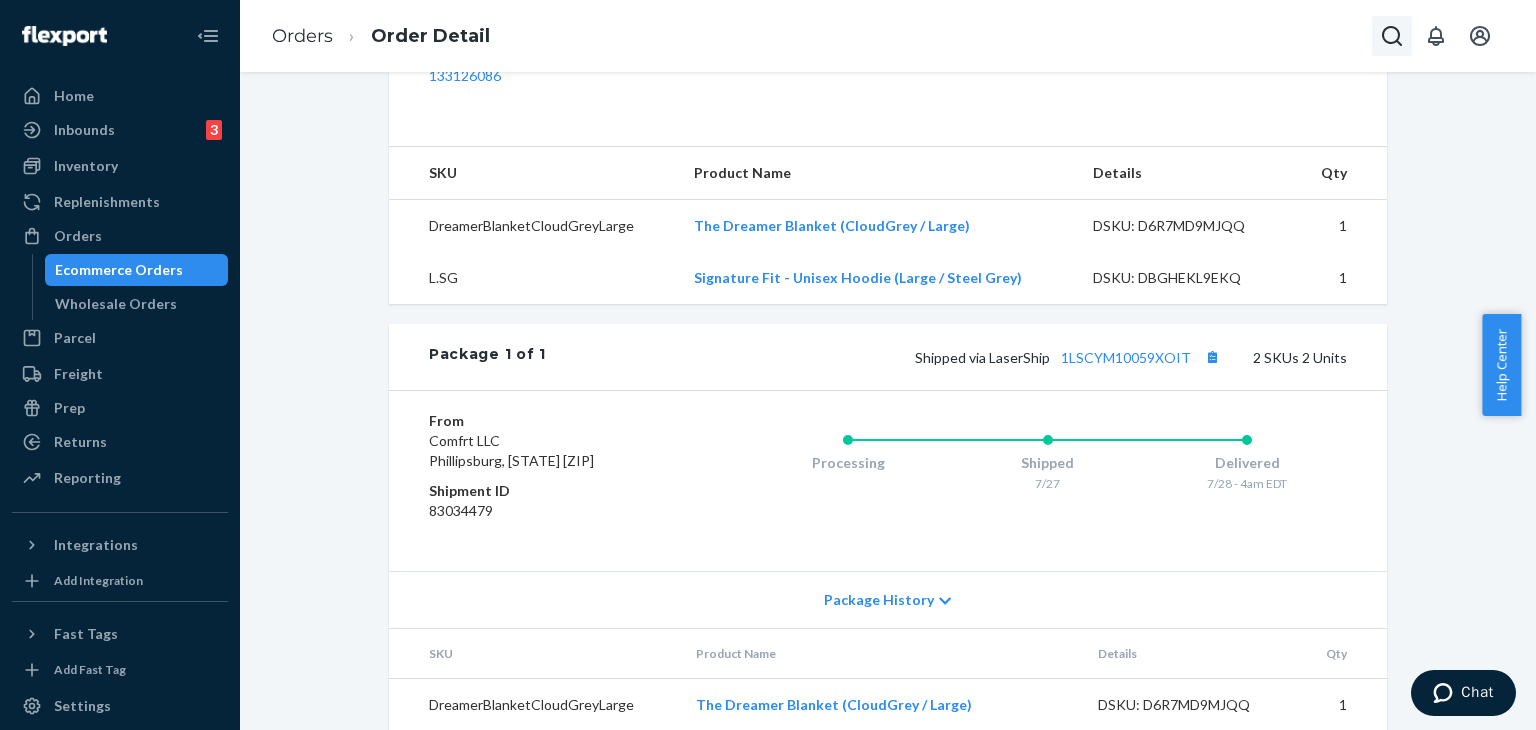 click 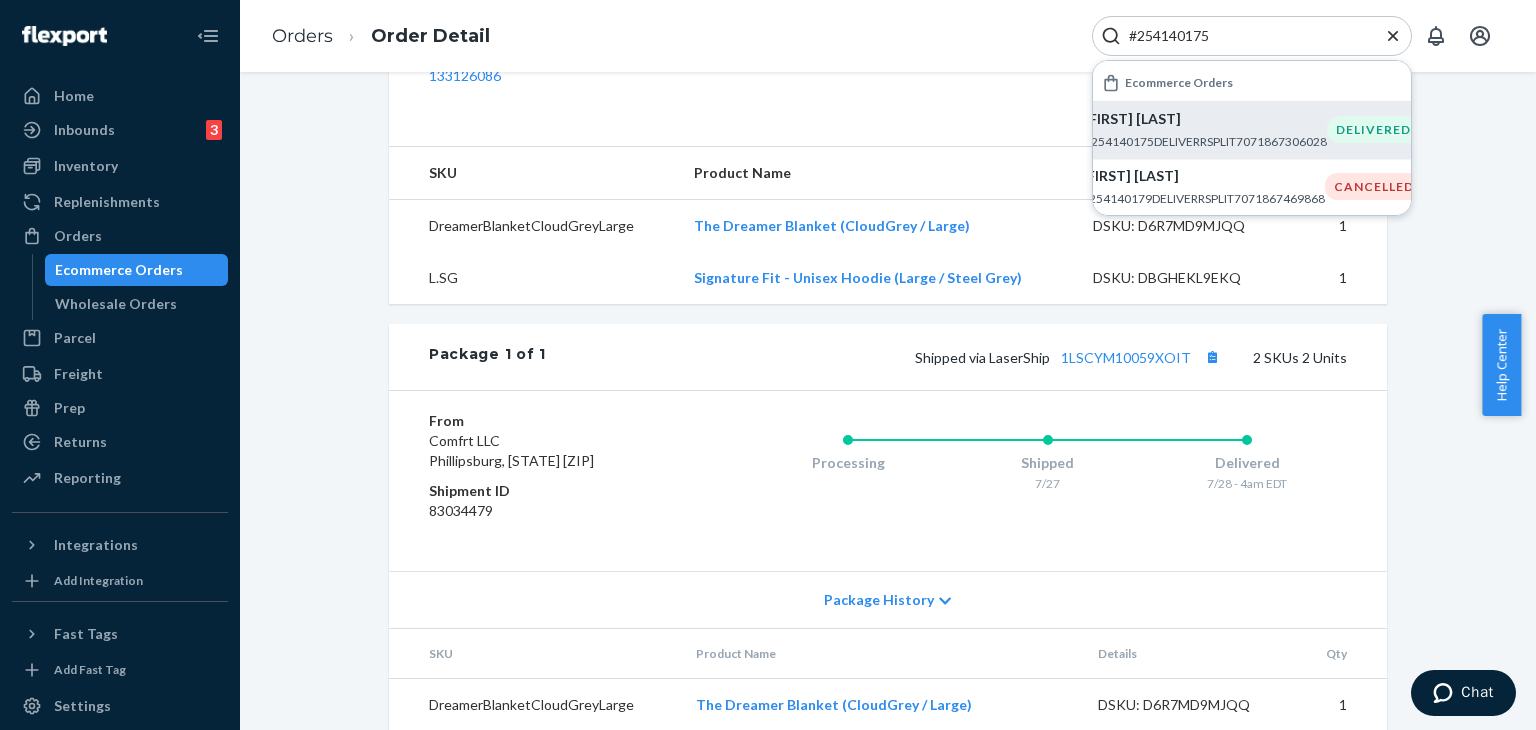 type on "#254140175" 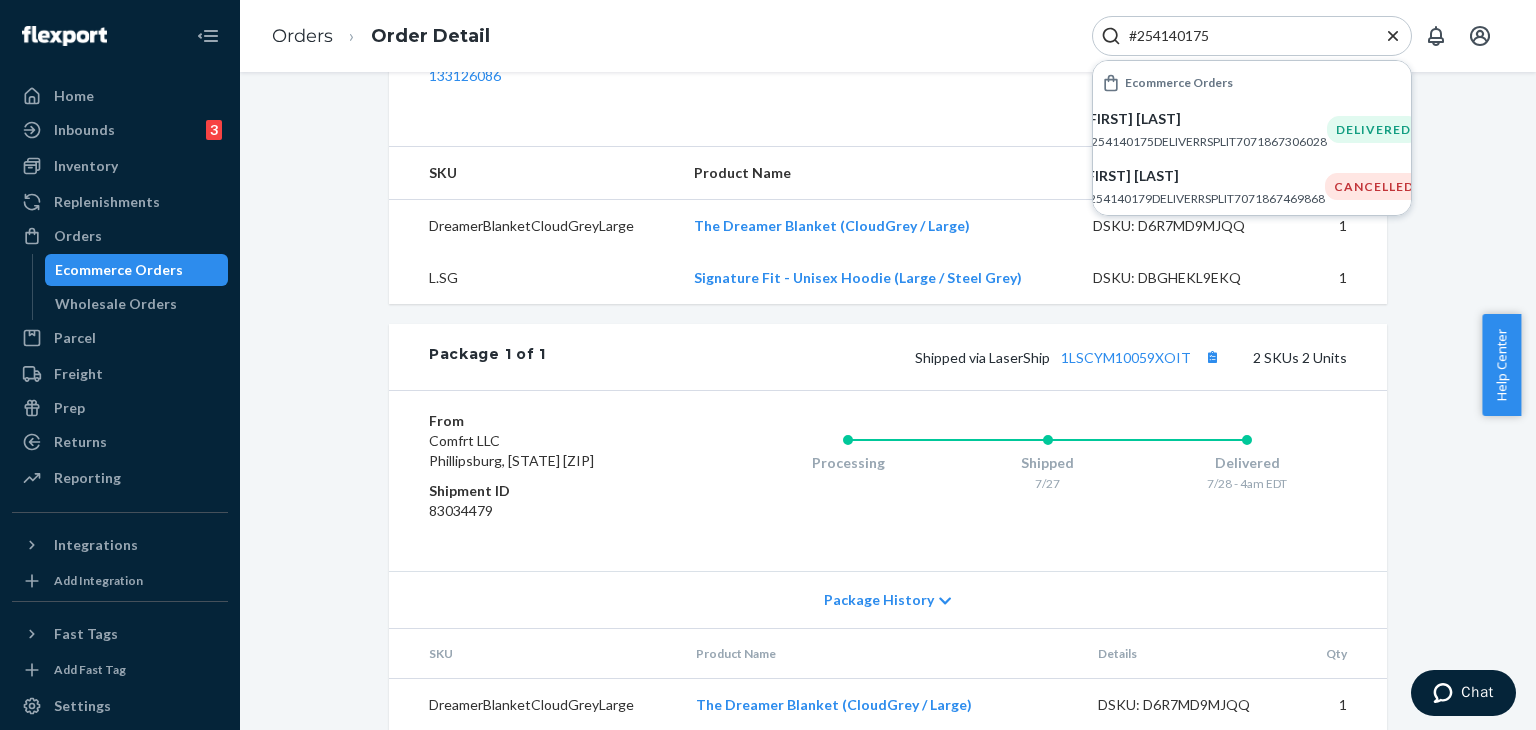 drag, startPoint x: 1205, startPoint y: 129, endPoint x: 665, endPoint y: 4, distance: 554.2788 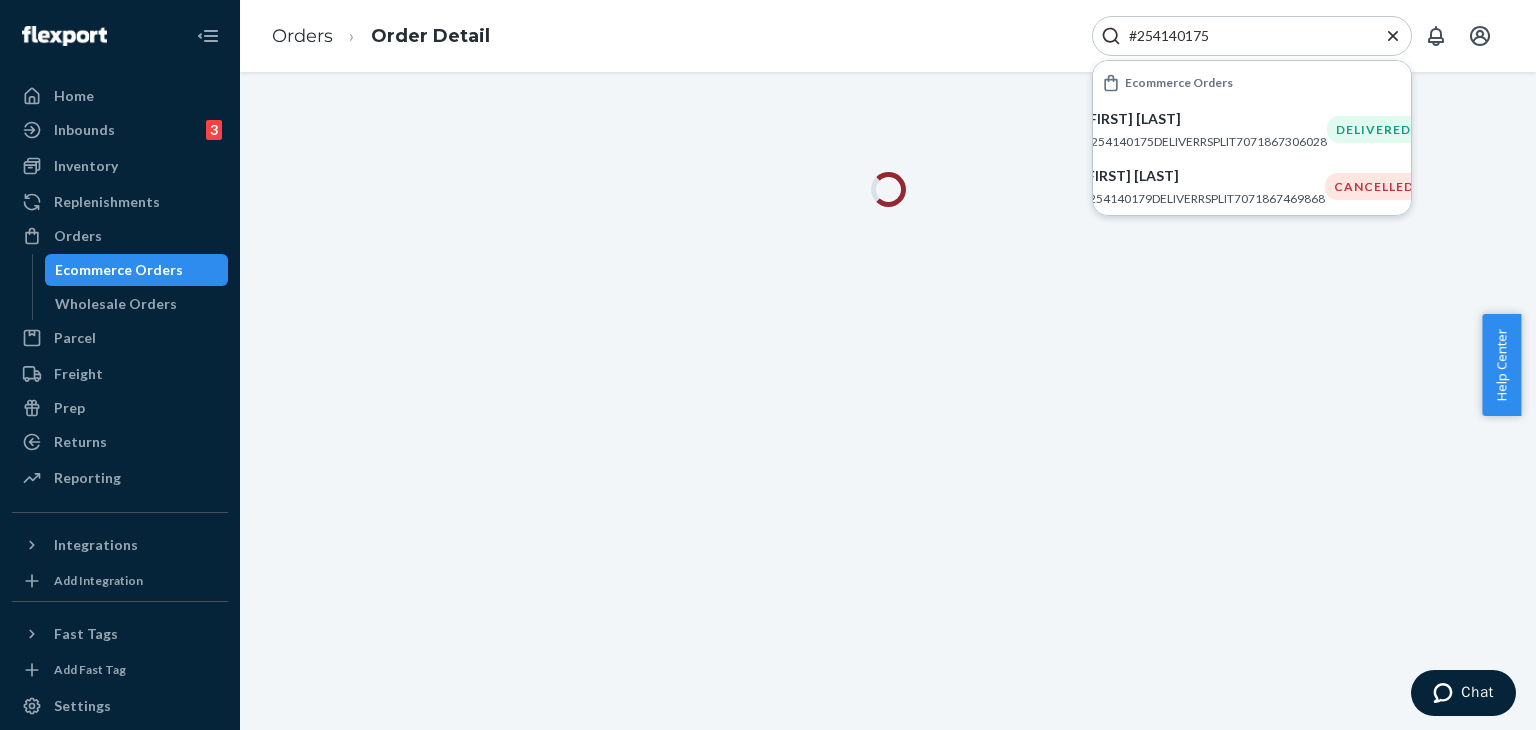 scroll, scrollTop: 0, scrollLeft: 0, axis: both 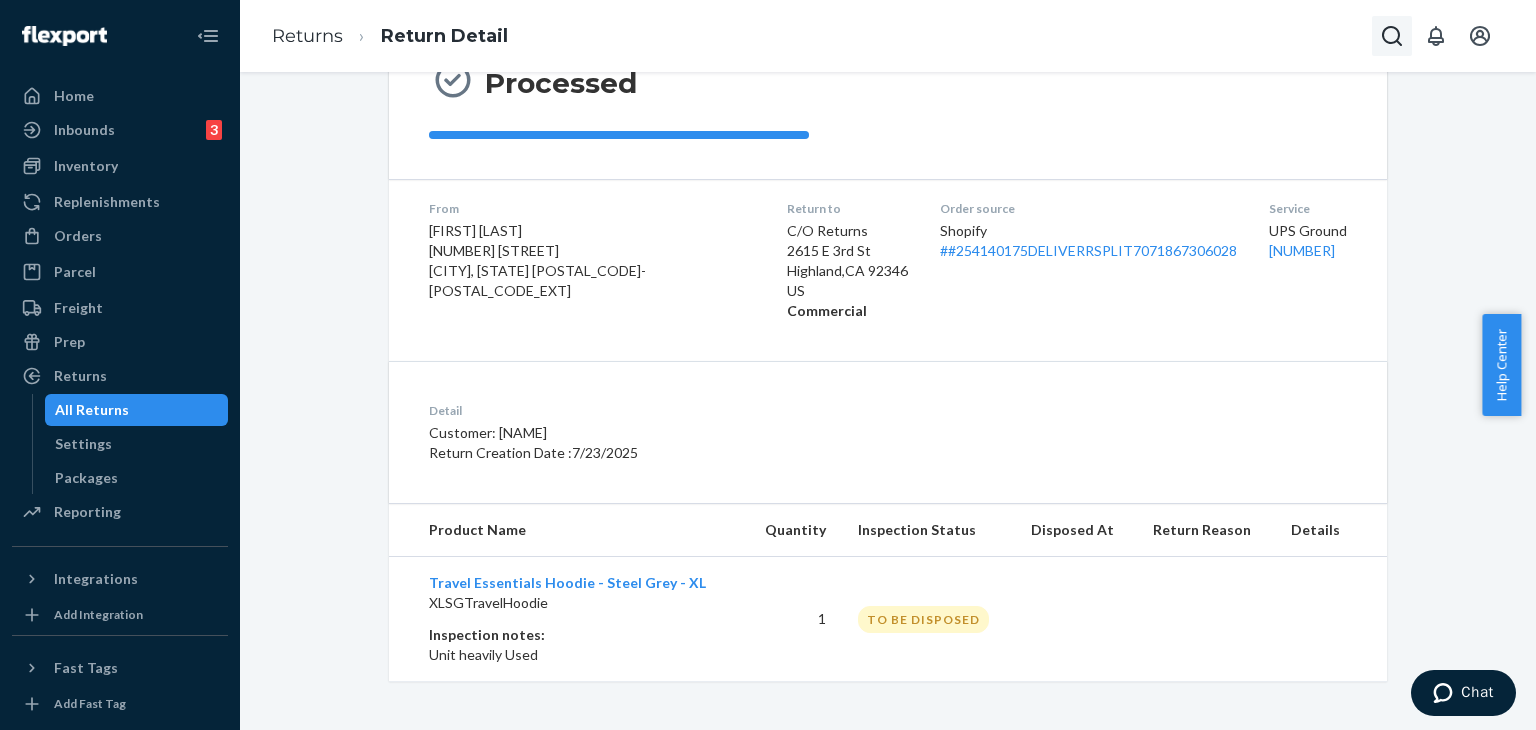 click 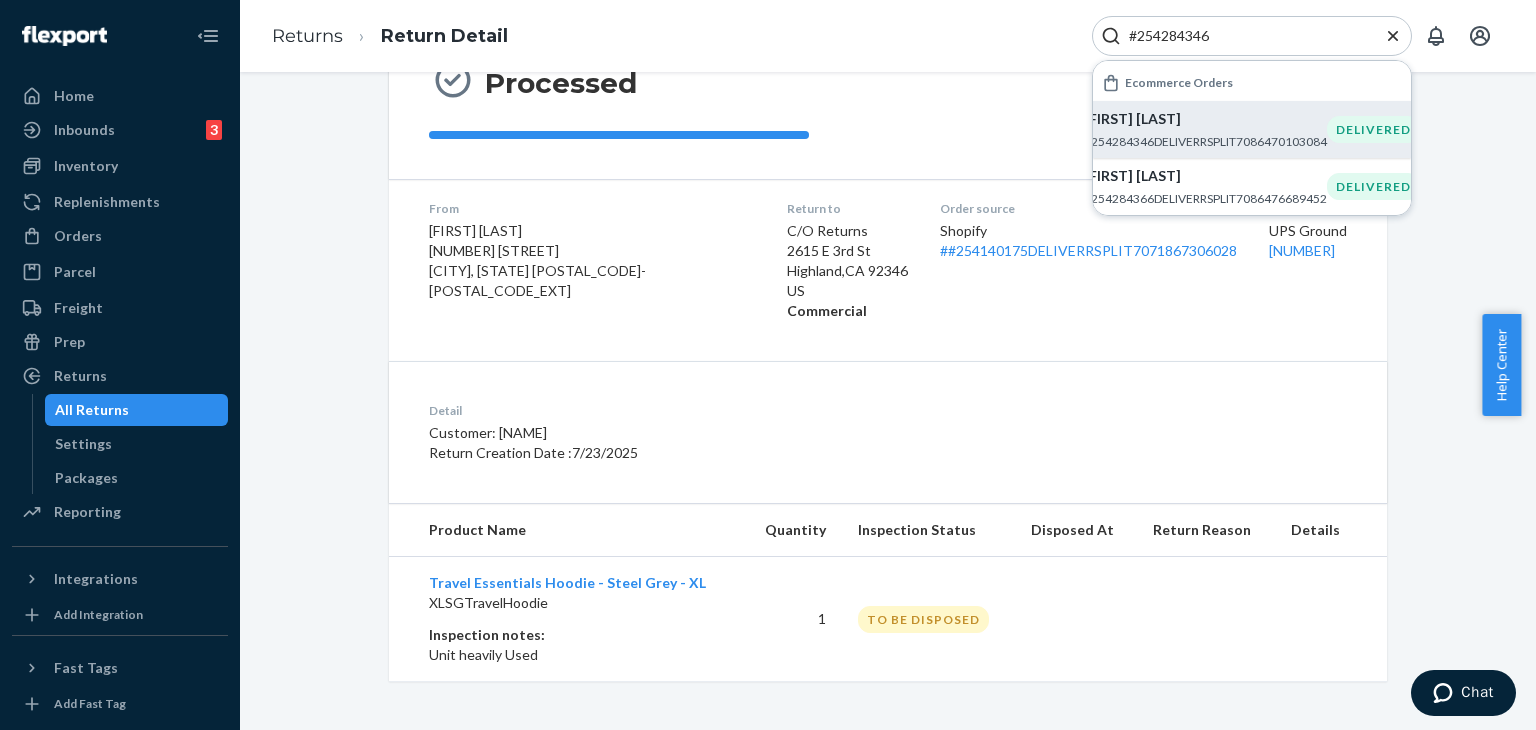 type on "#254284346" 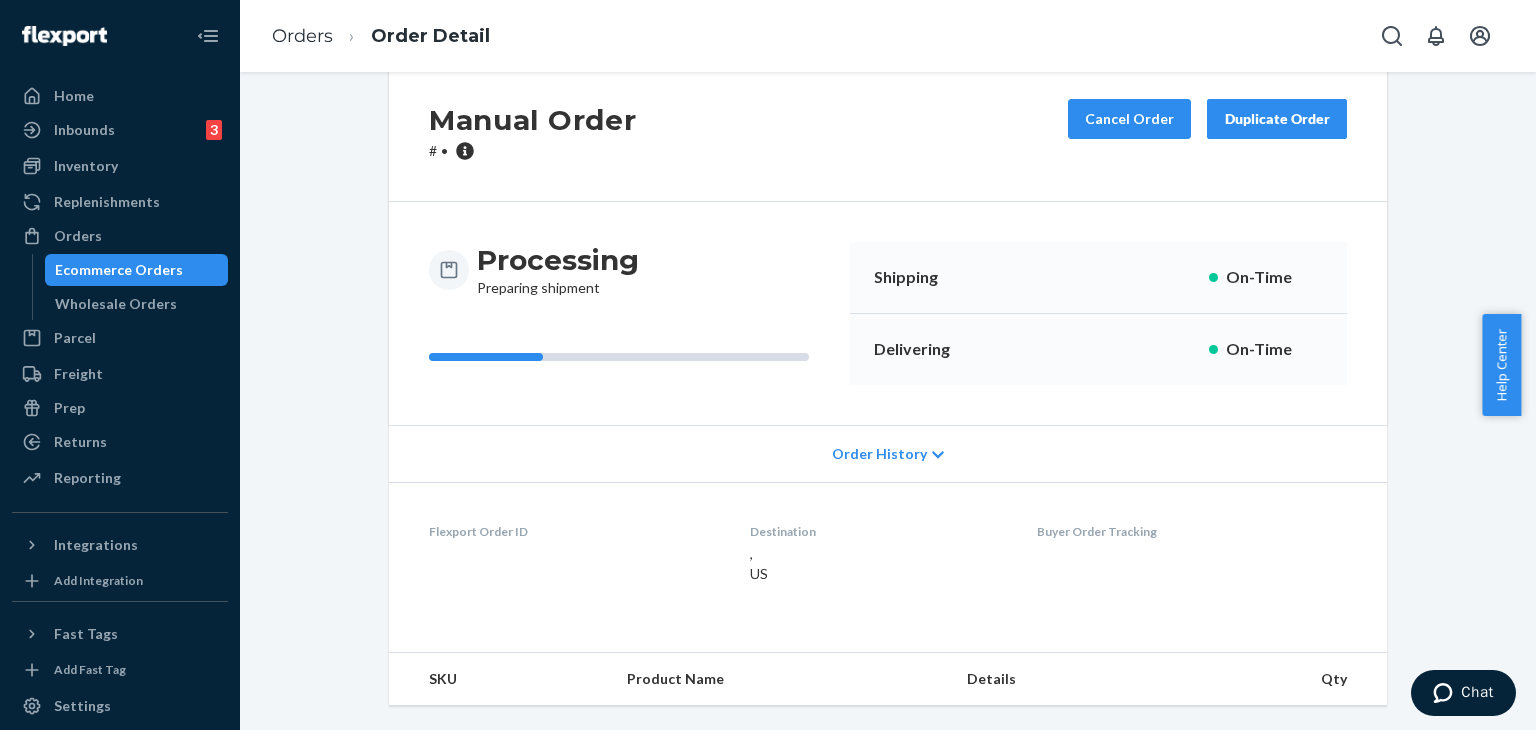 scroll, scrollTop: 0, scrollLeft: 0, axis: both 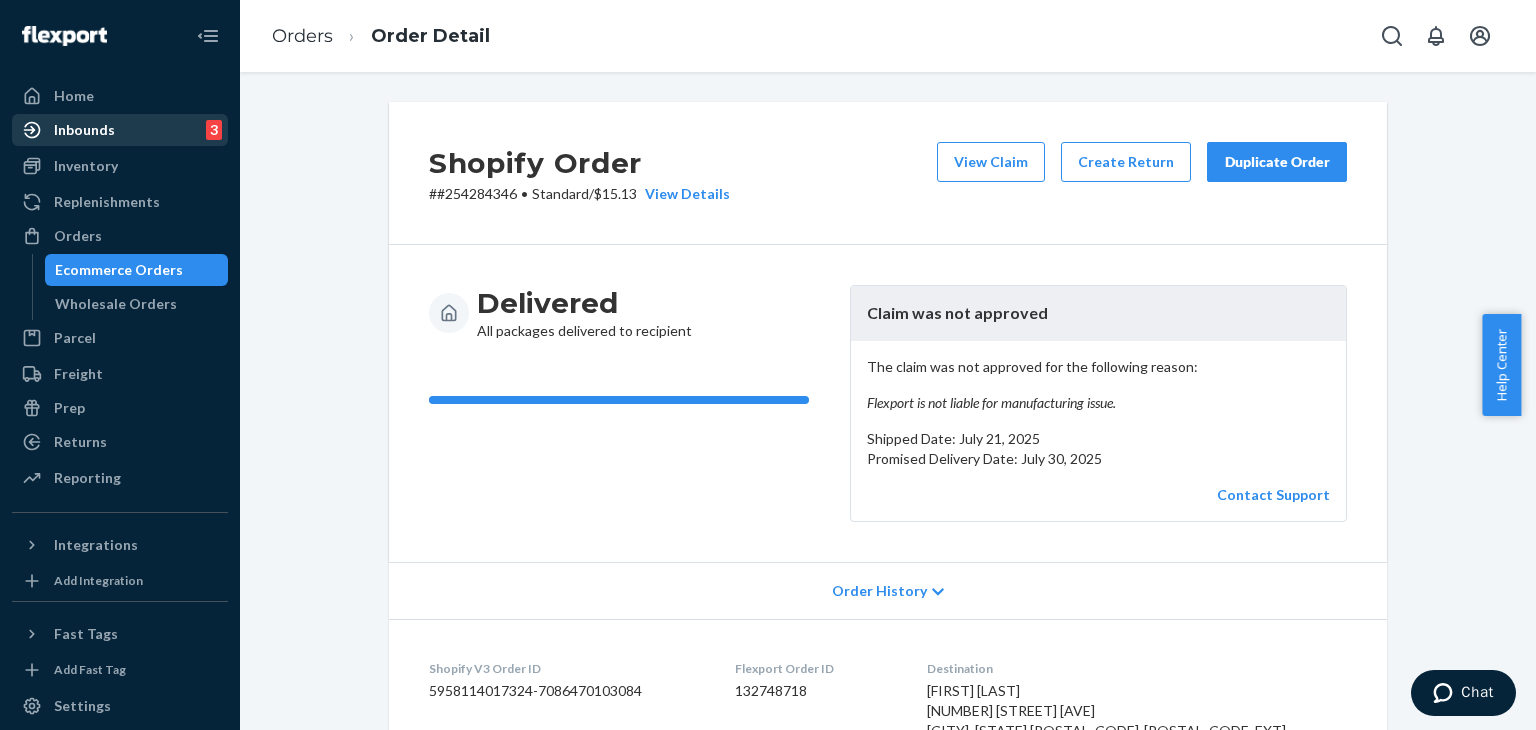 drag, startPoint x: 1091, startPoint y: 165, endPoint x: 186, endPoint y: 145, distance: 905.22095 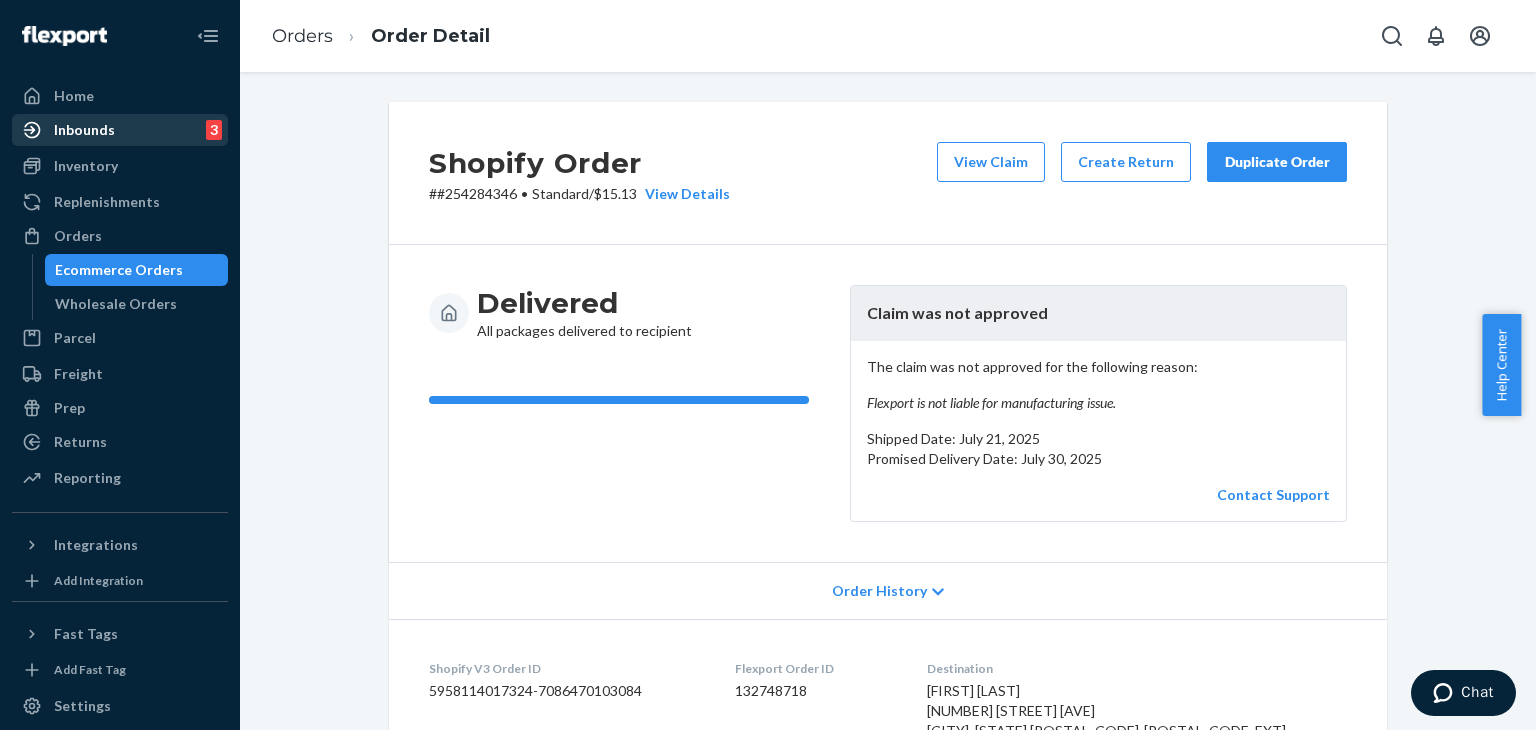 click on "Create Return" at bounding box center (1126, 162) 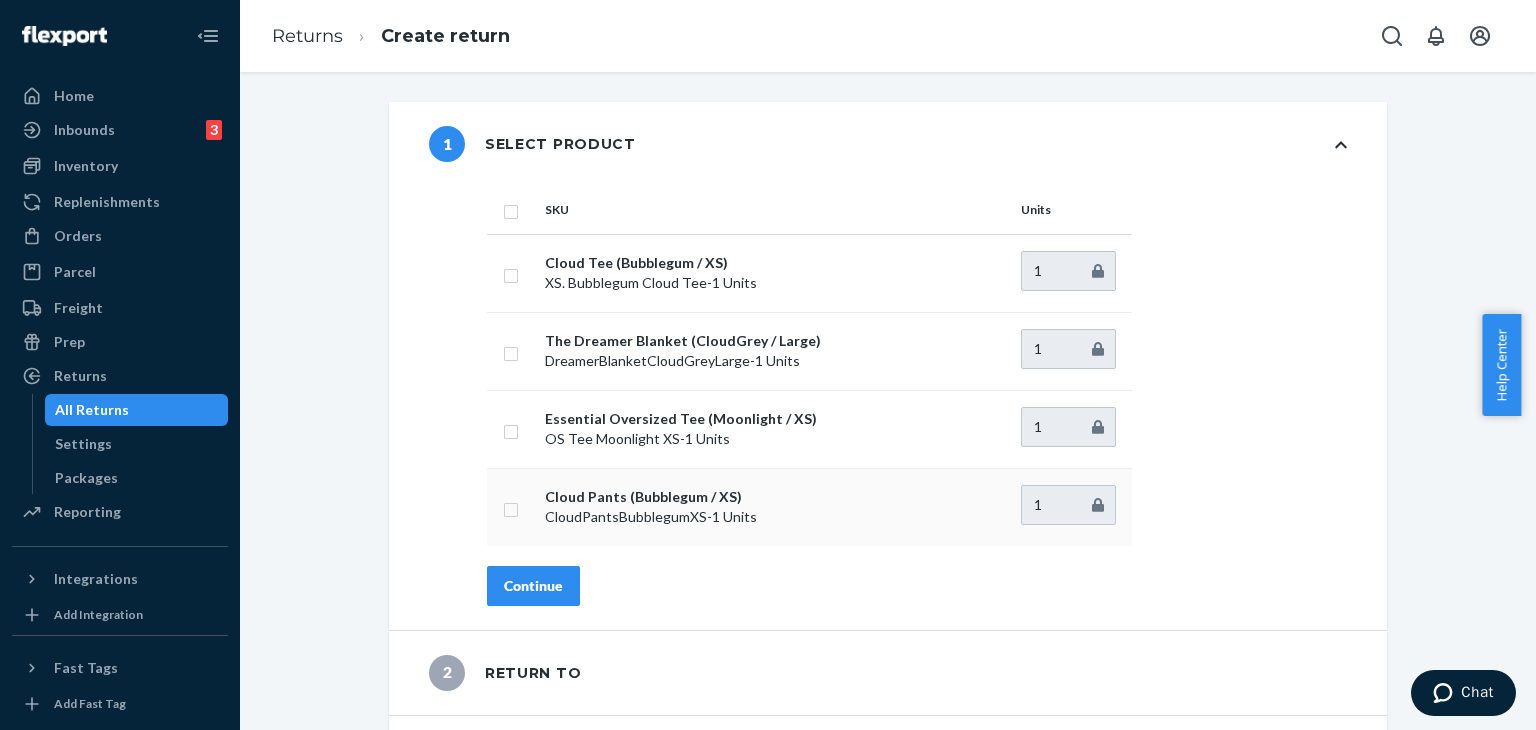click at bounding box center [511, 507] 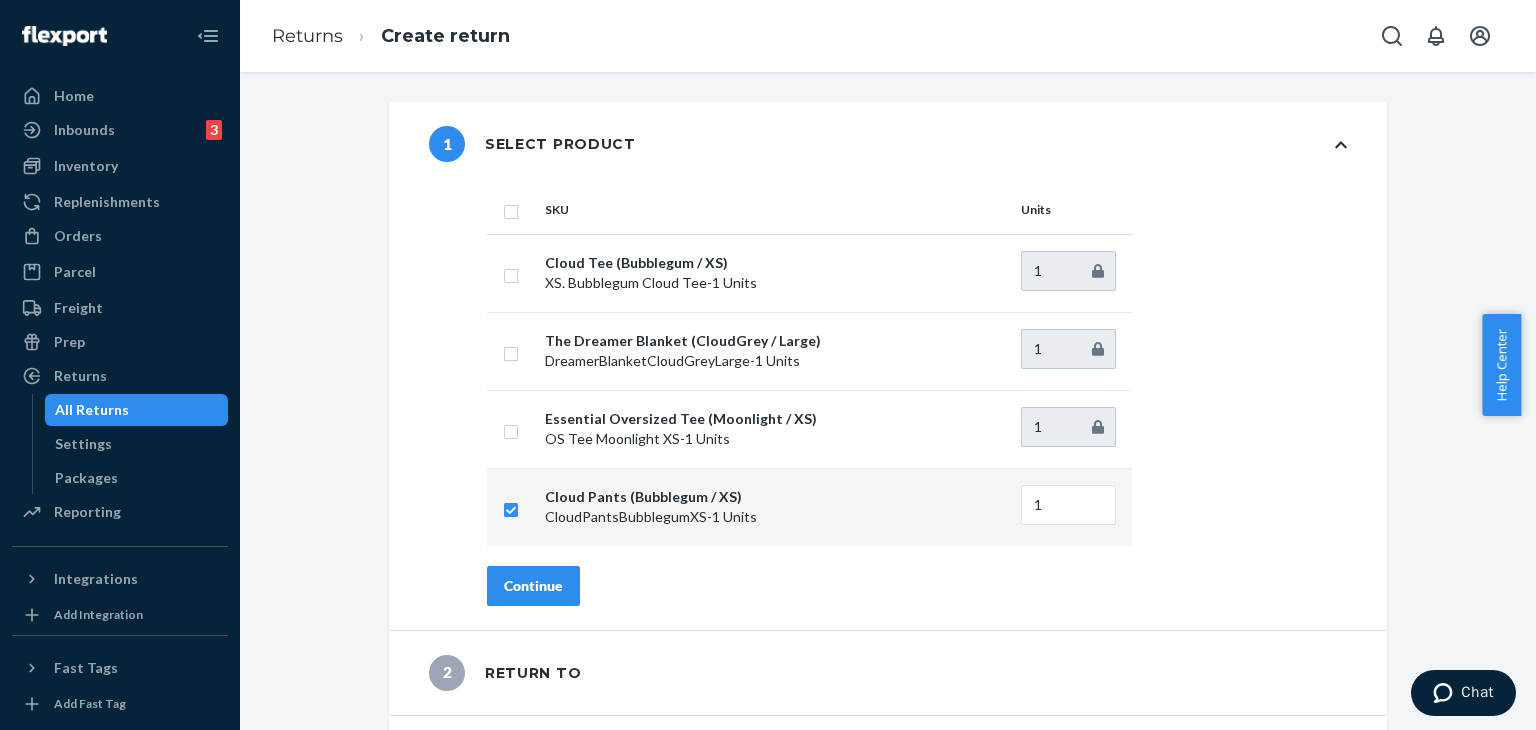 click on "Continue" at bounding box center (533, 586) 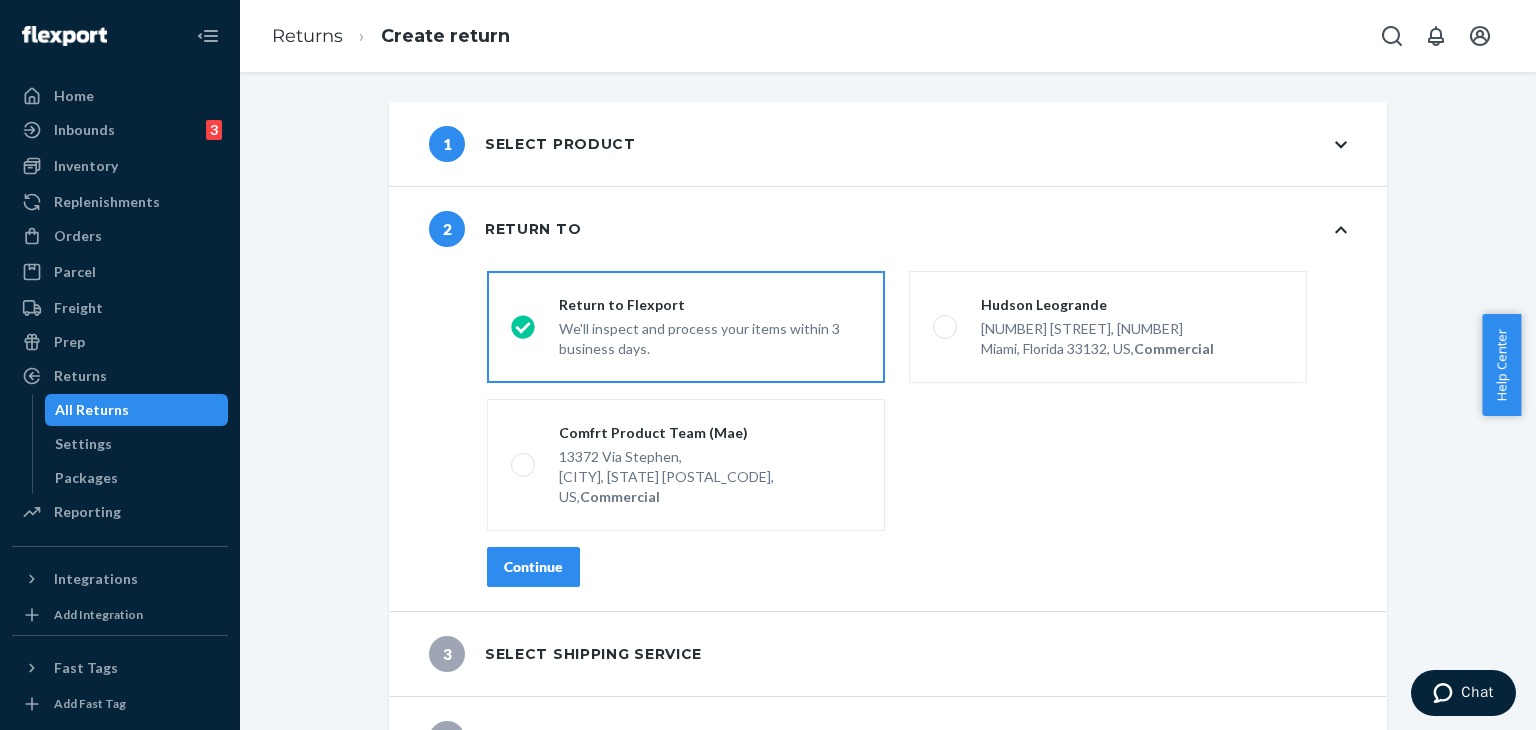 click on "Continue" at bounding box center (533, 567) 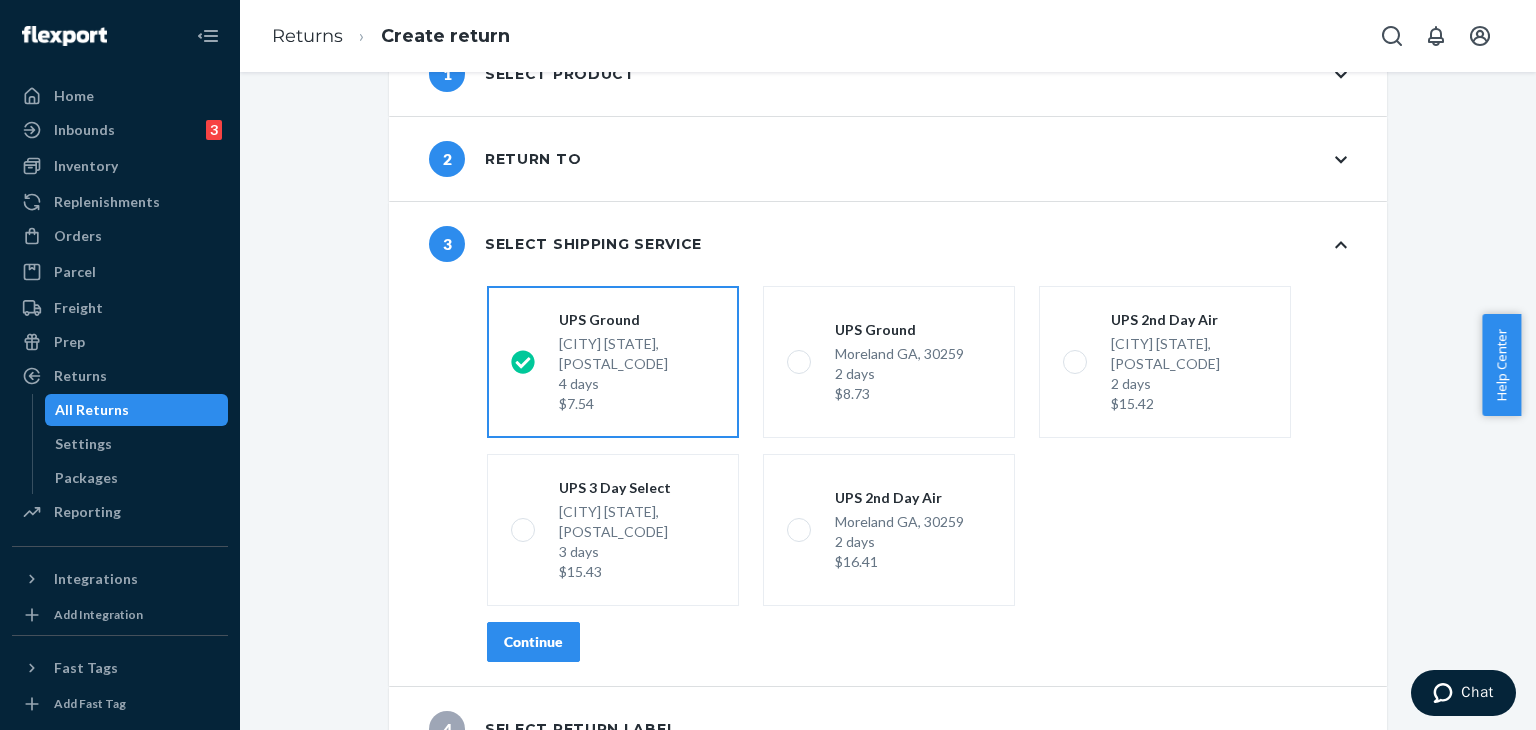 click on "Continue" at bounding box center (533, 642) 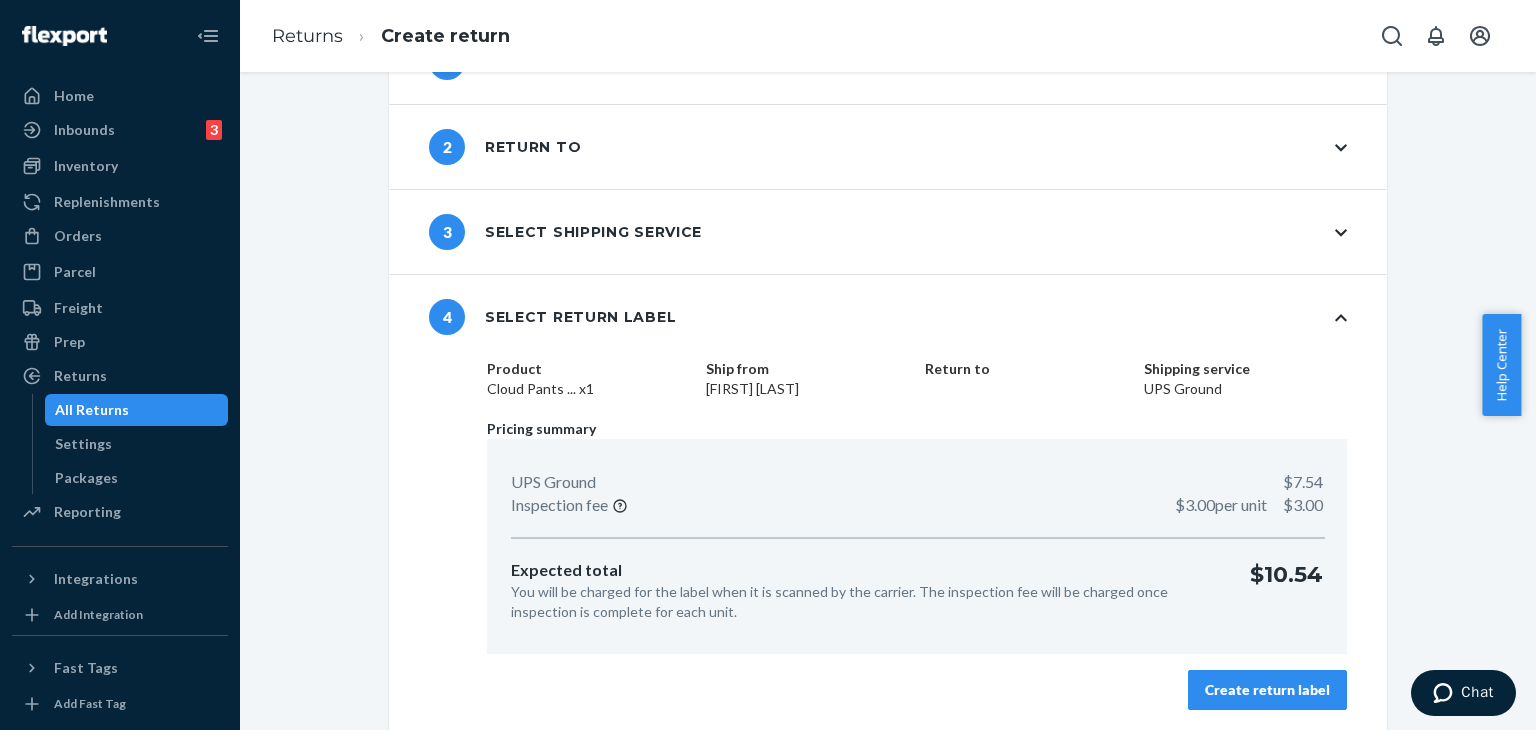 scroll, scrollTop: 85, scrollLeft: 0, axis: vertical 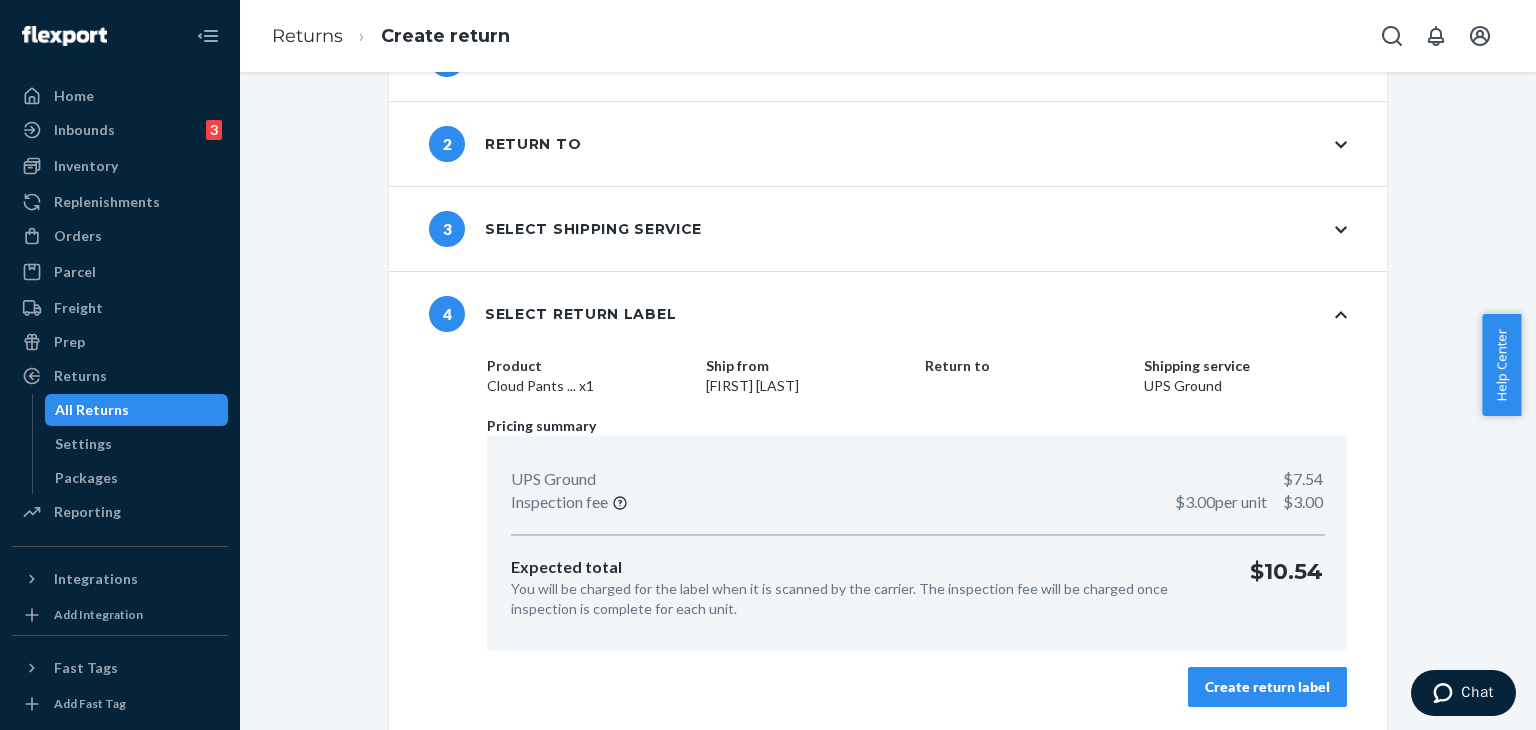click on "Create return label" at bounding box center [1267, 687] 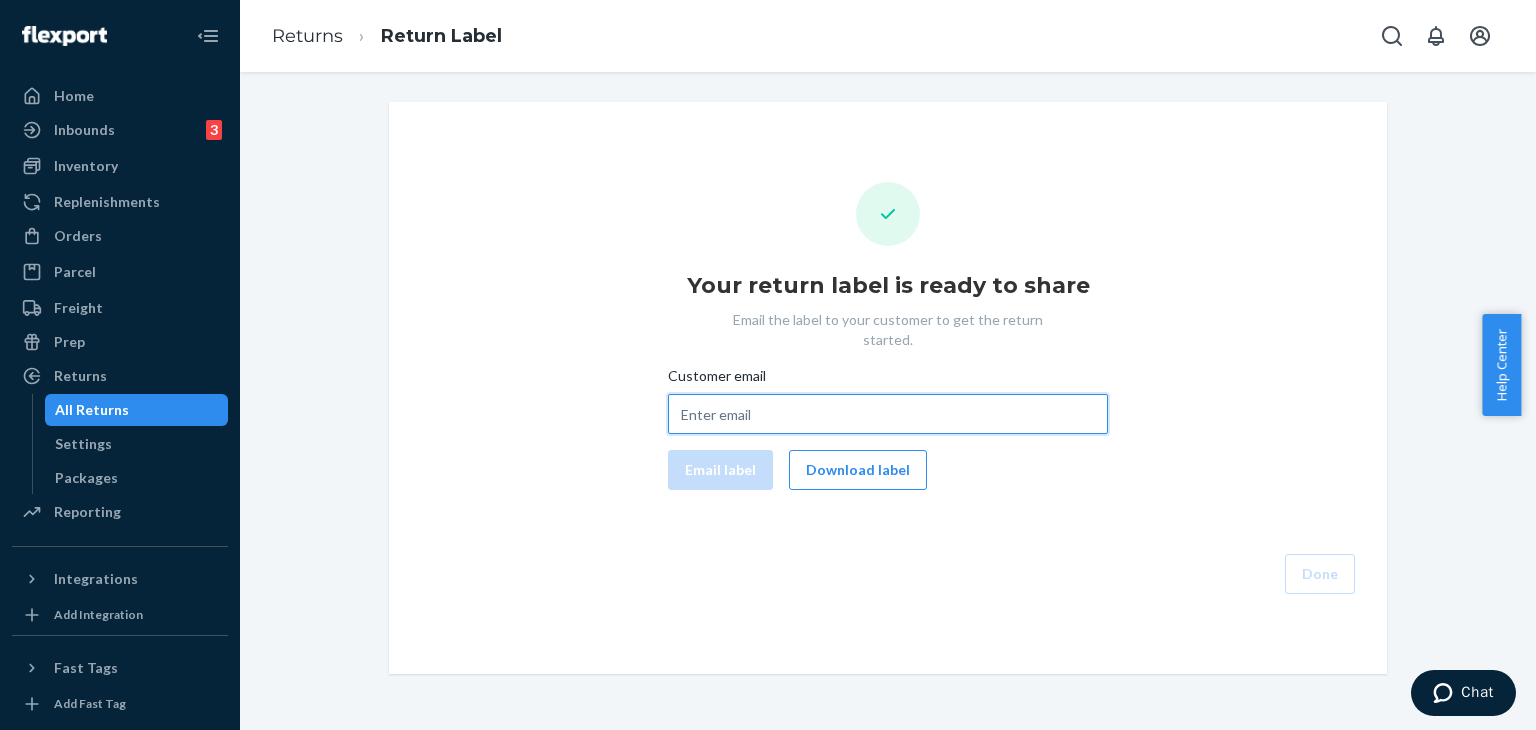 click on "Customer email" at bounding box center [888, 414] 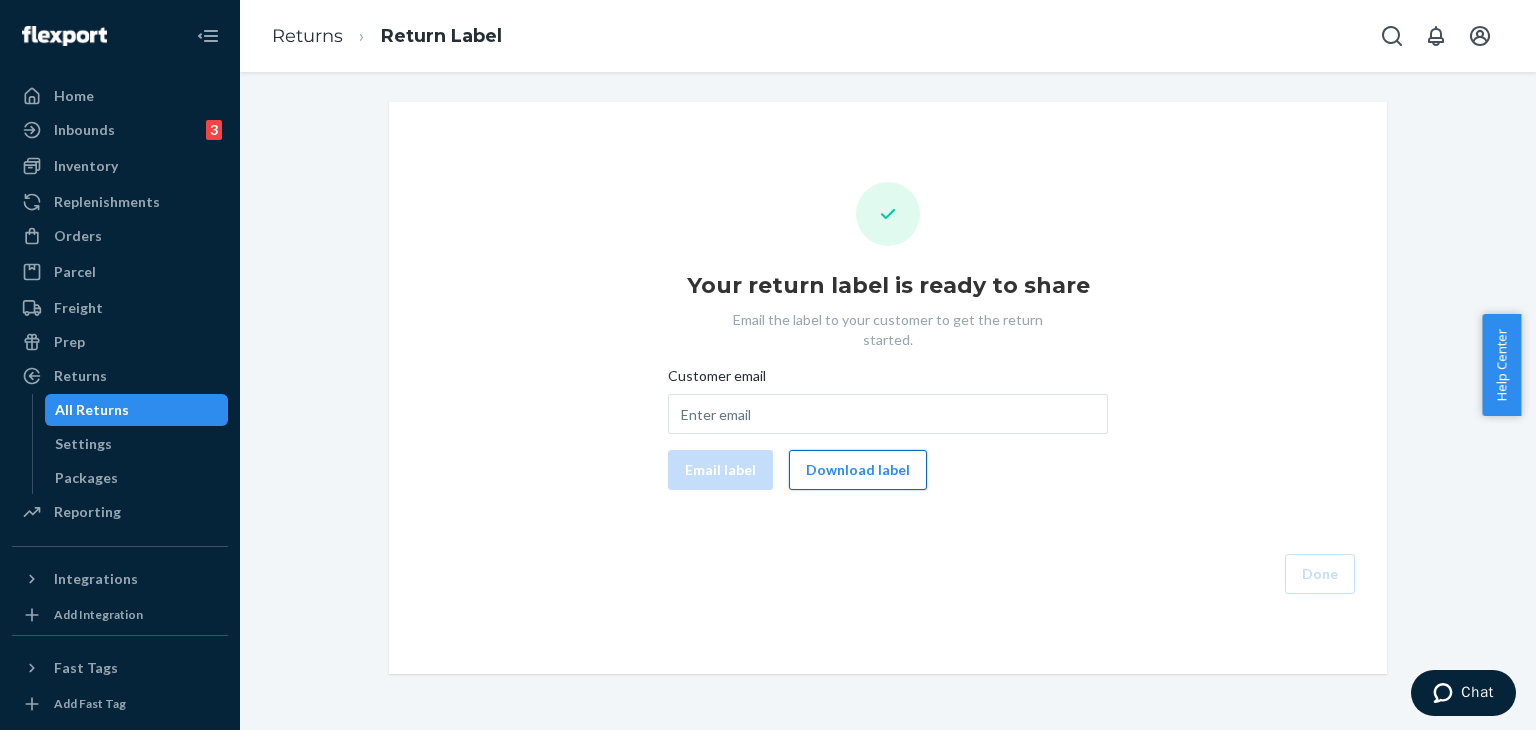 click on "Download label" at bounding box center [858, 470] 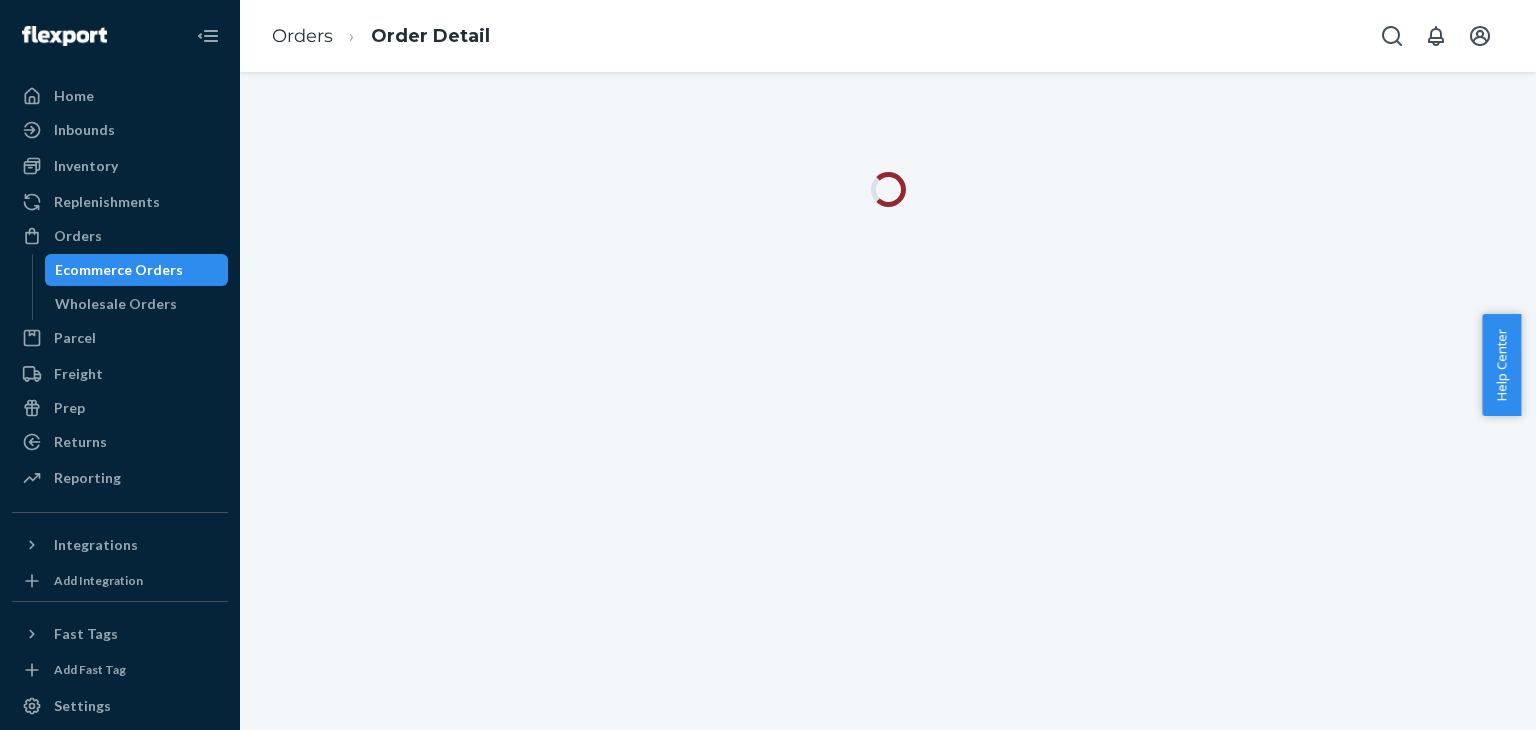 scroll, scrollTop: 0, scrollLeft: 0, axis: both 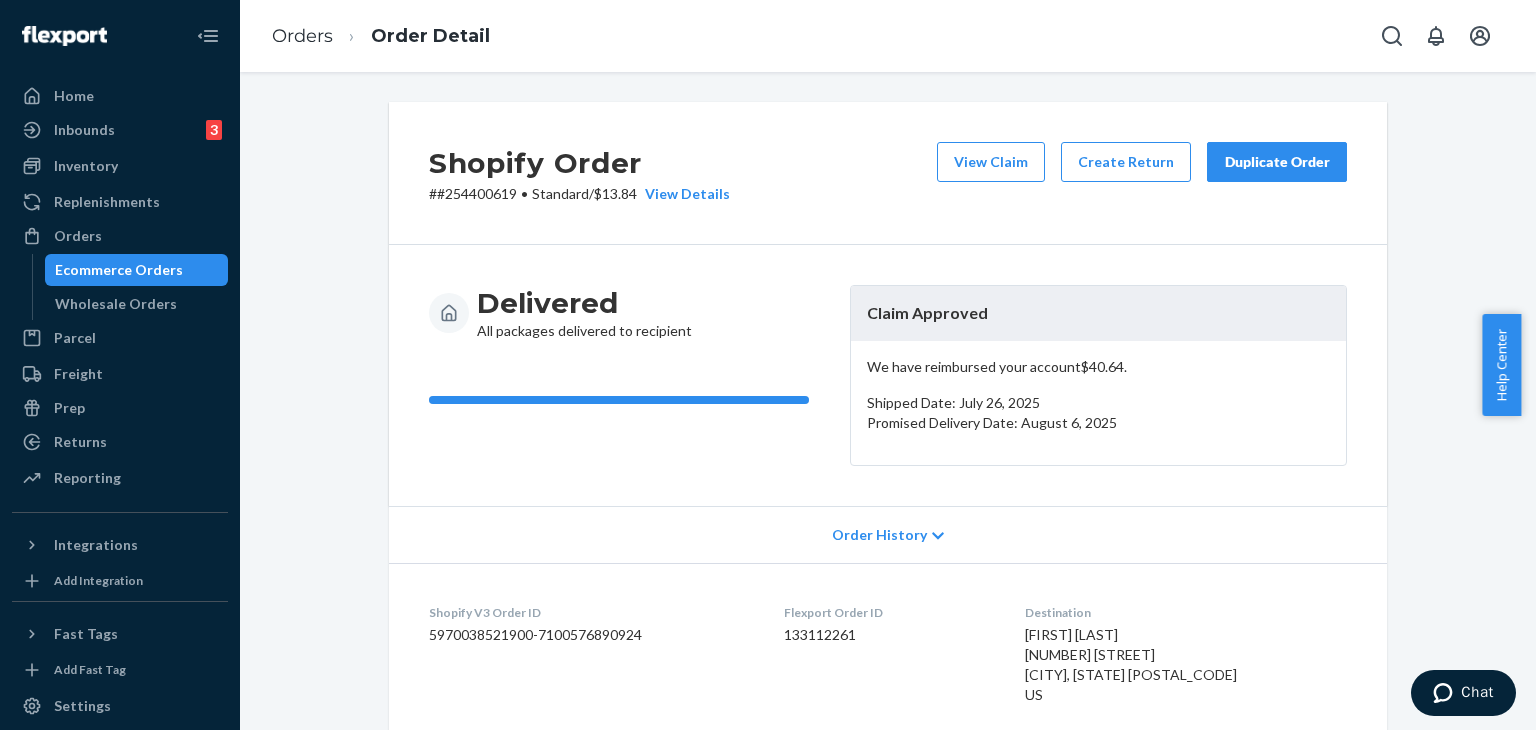 click on "Order History" at bounding box center [879, 535] 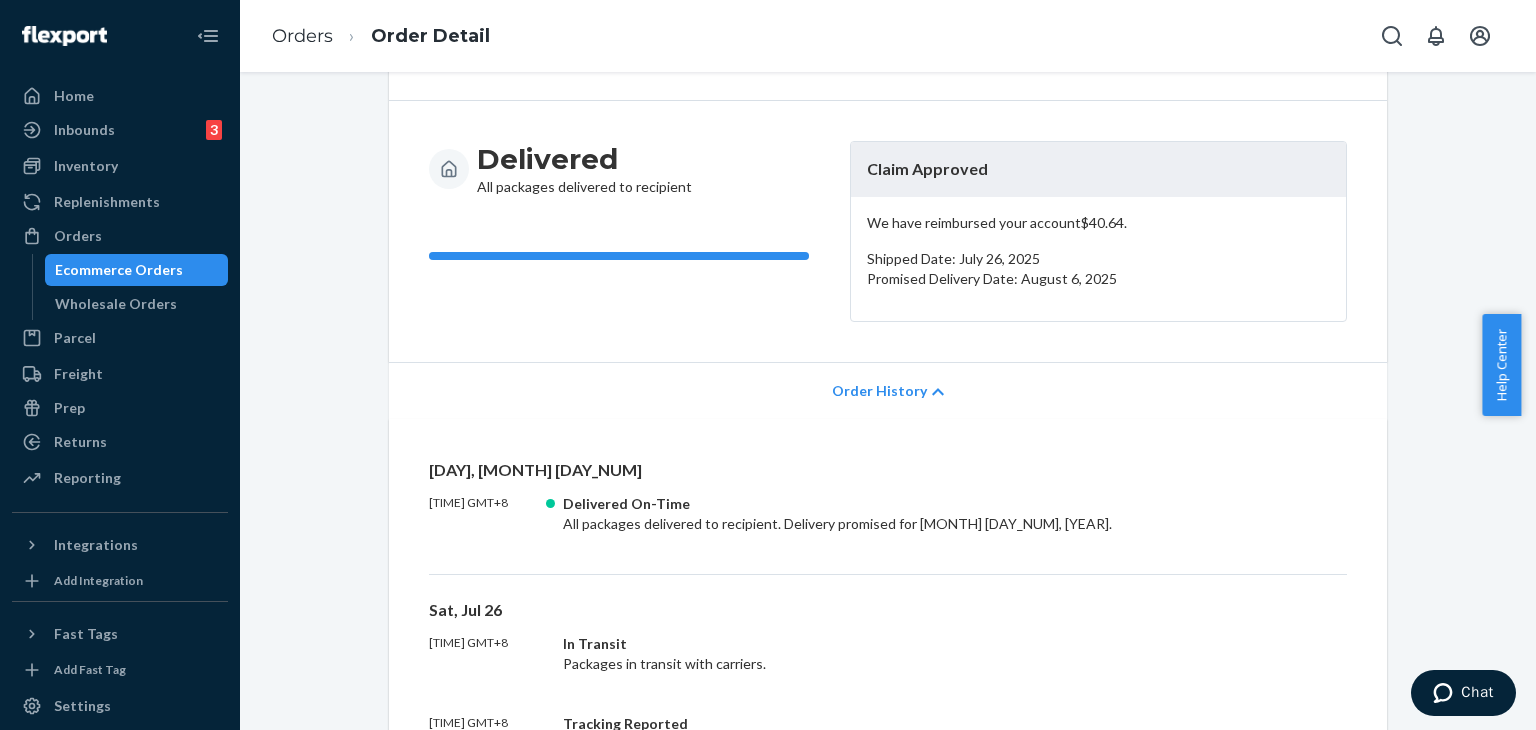 scroll, scrollTop: 0, scrollLeft: 0, axis: both 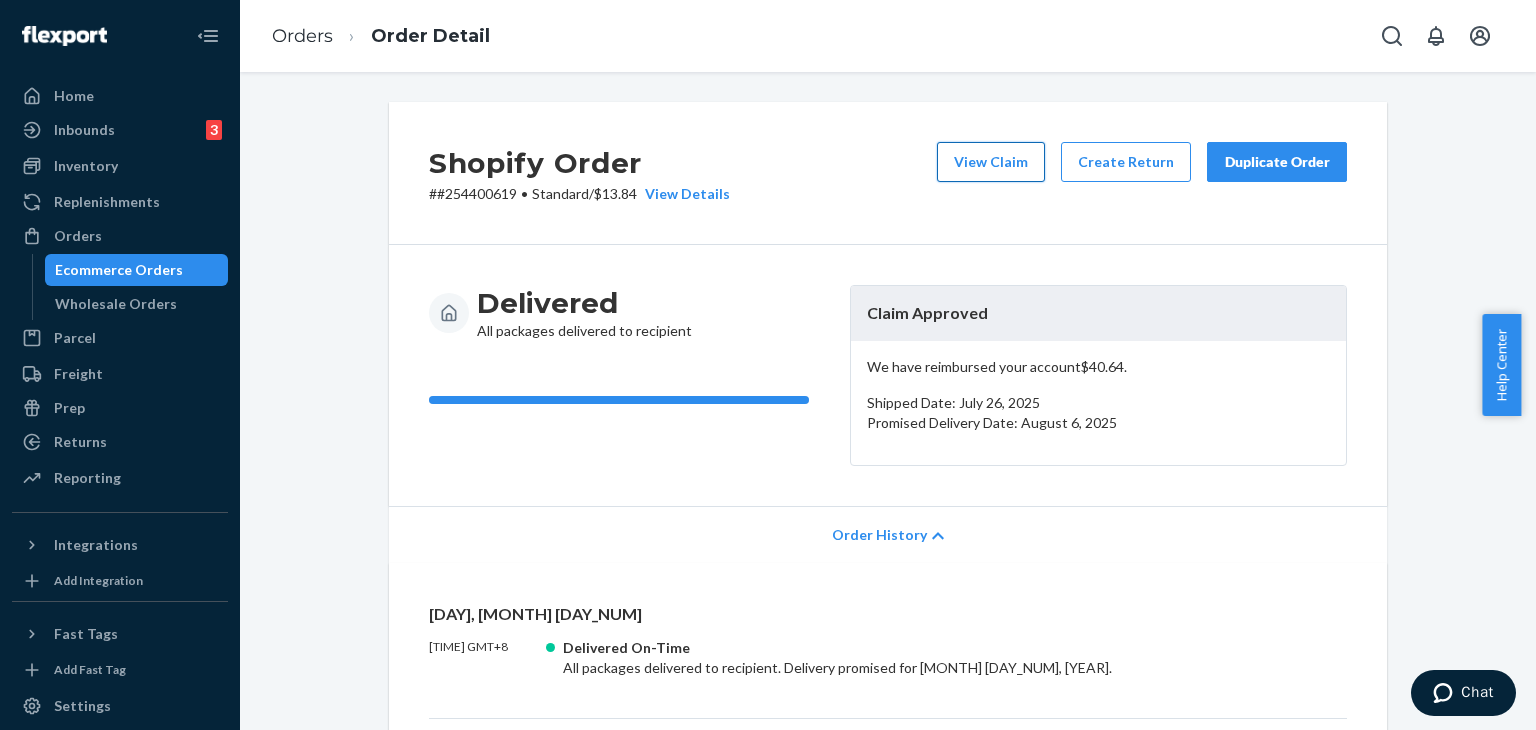 click on "View Claim" at bounding box center (991, 162) 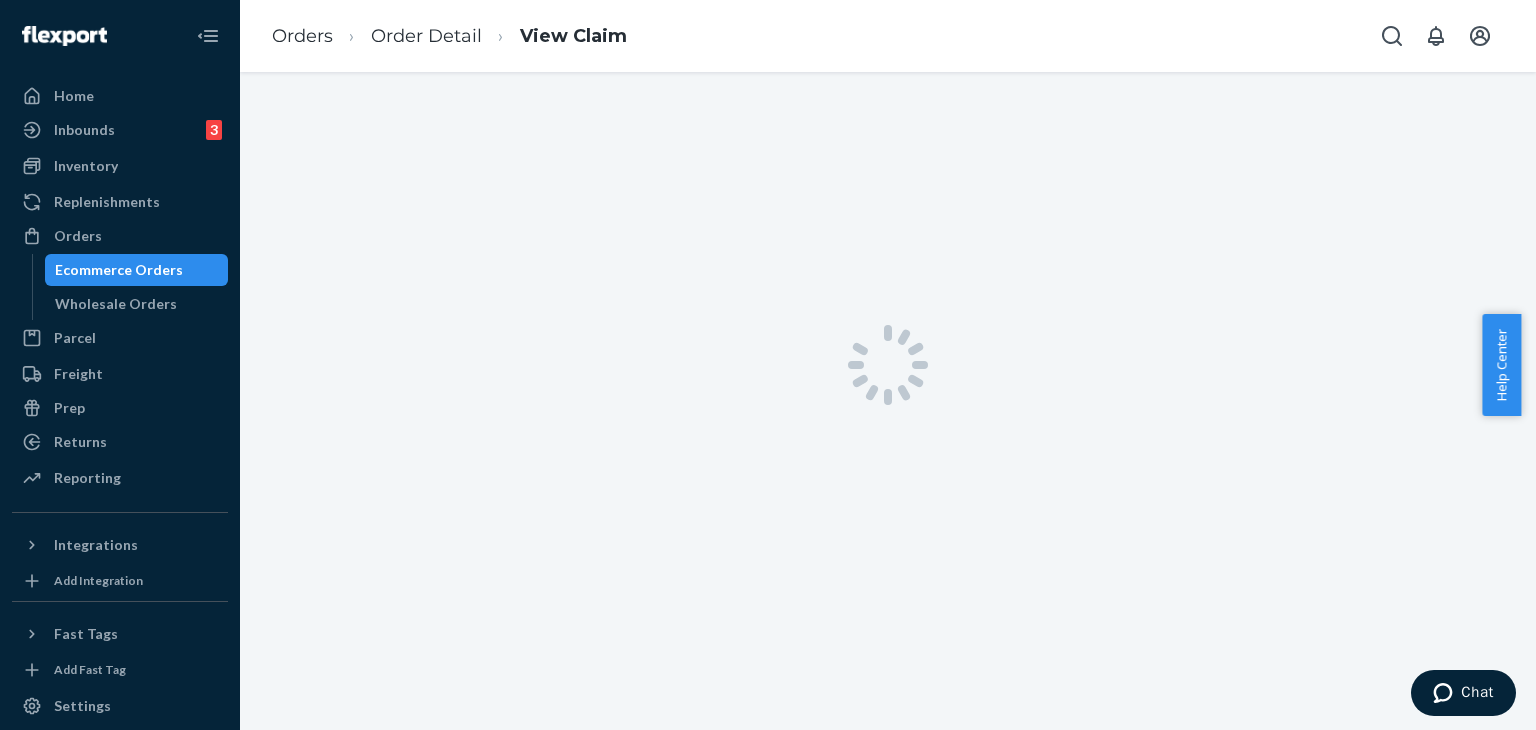 scroll, scrollTop: 15, scrollLeft: 0, axis: vertical 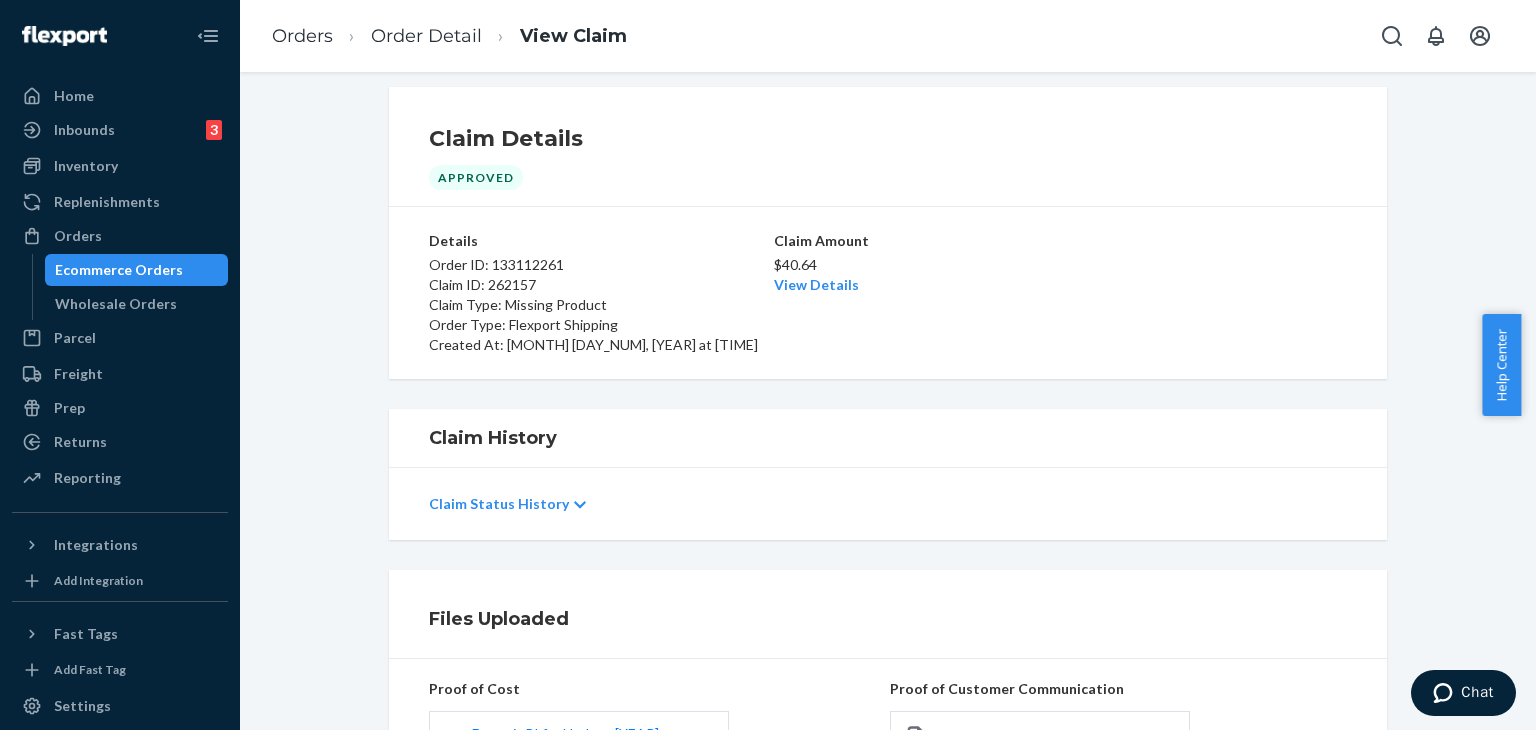 click on "Claim Status History" at bounding box center [499, 504] 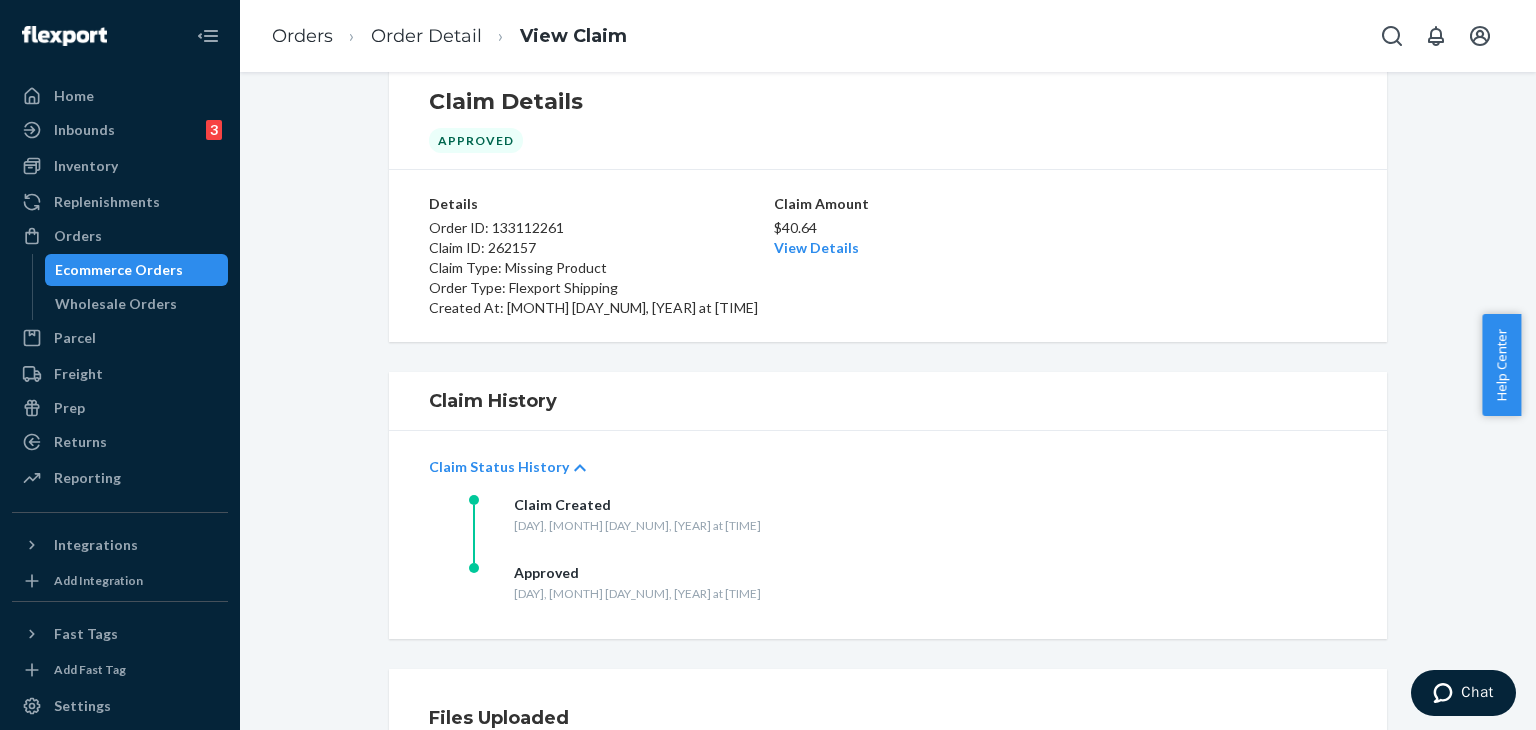 scroll, scrollTop: 0, scrollLeft: 0, axis: both 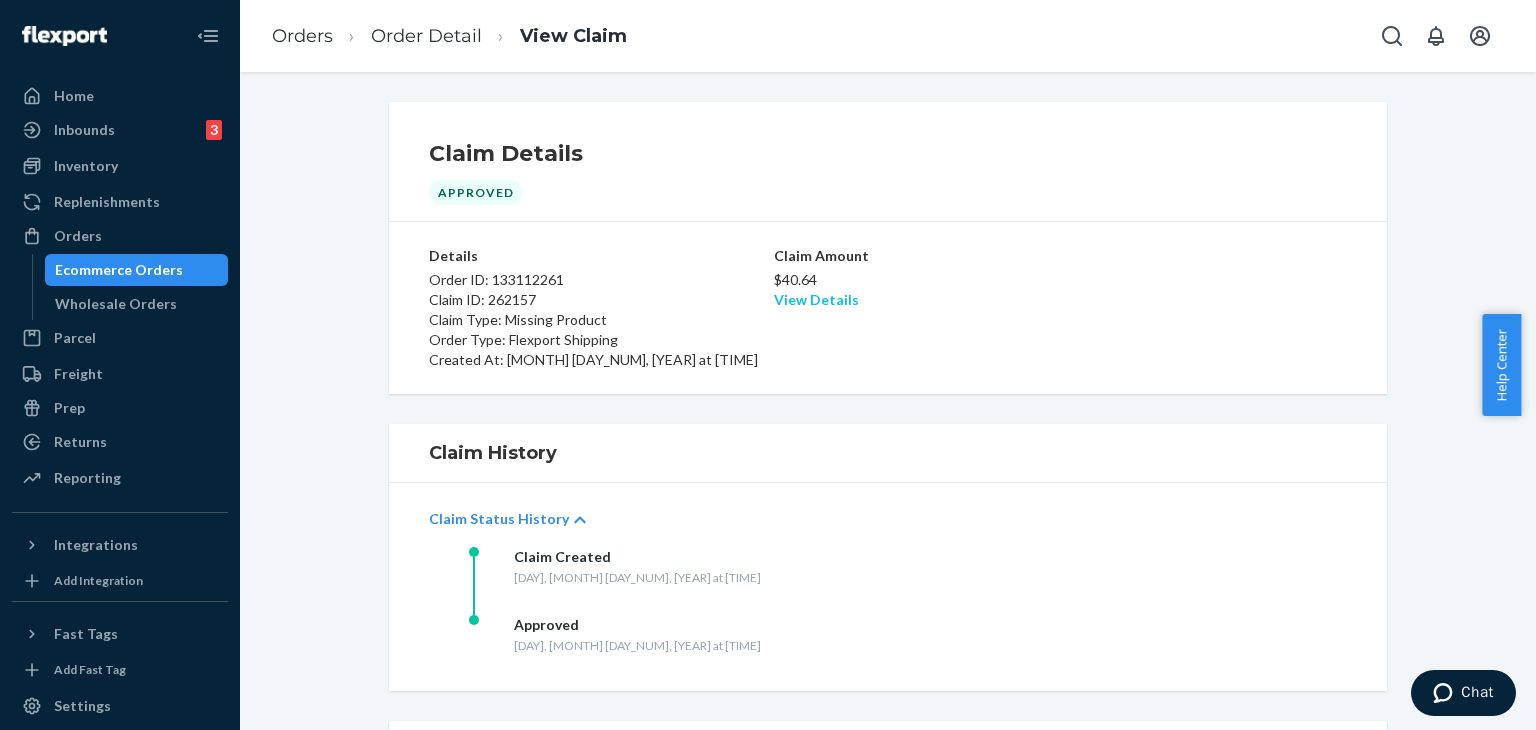 click on "View Details" at bounding box center (816, 299) 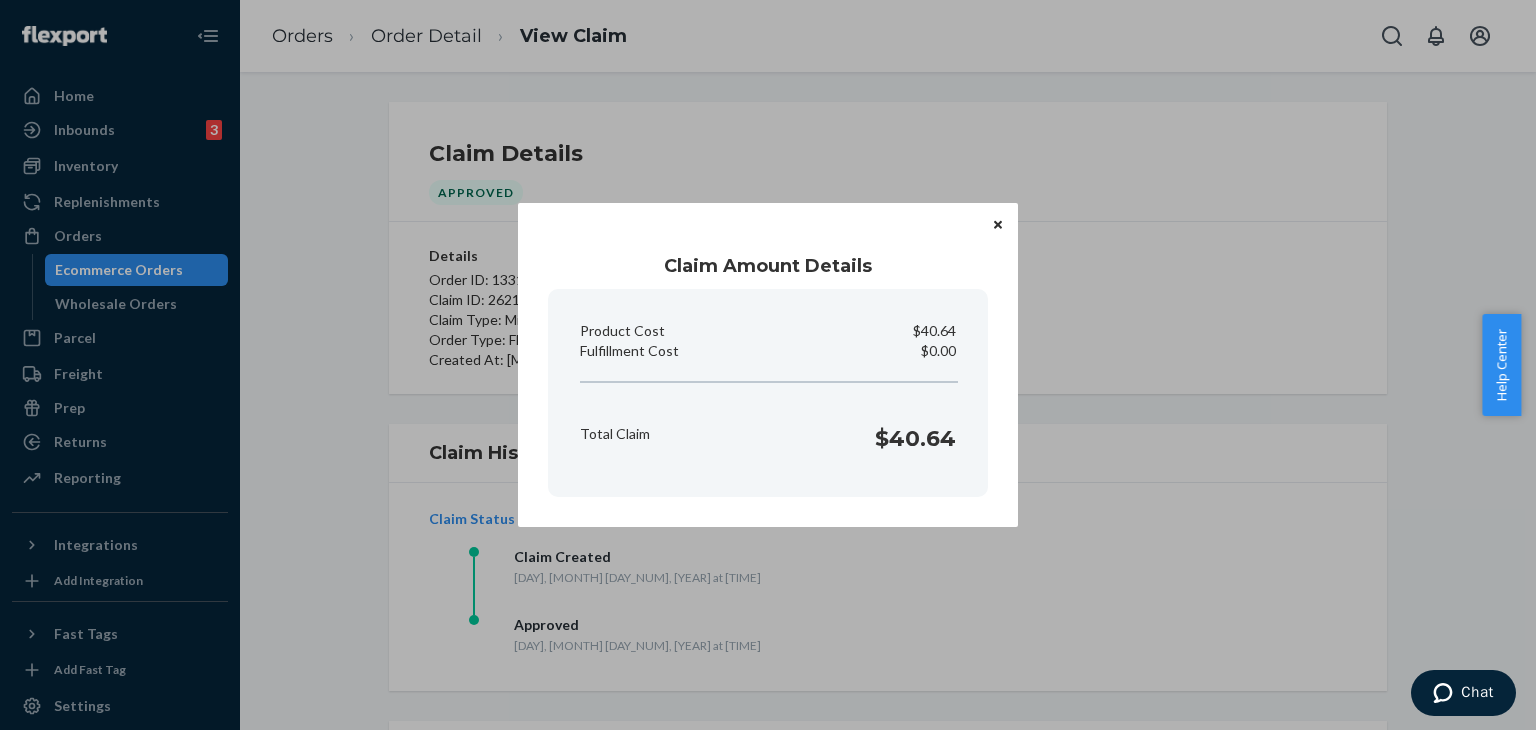 click 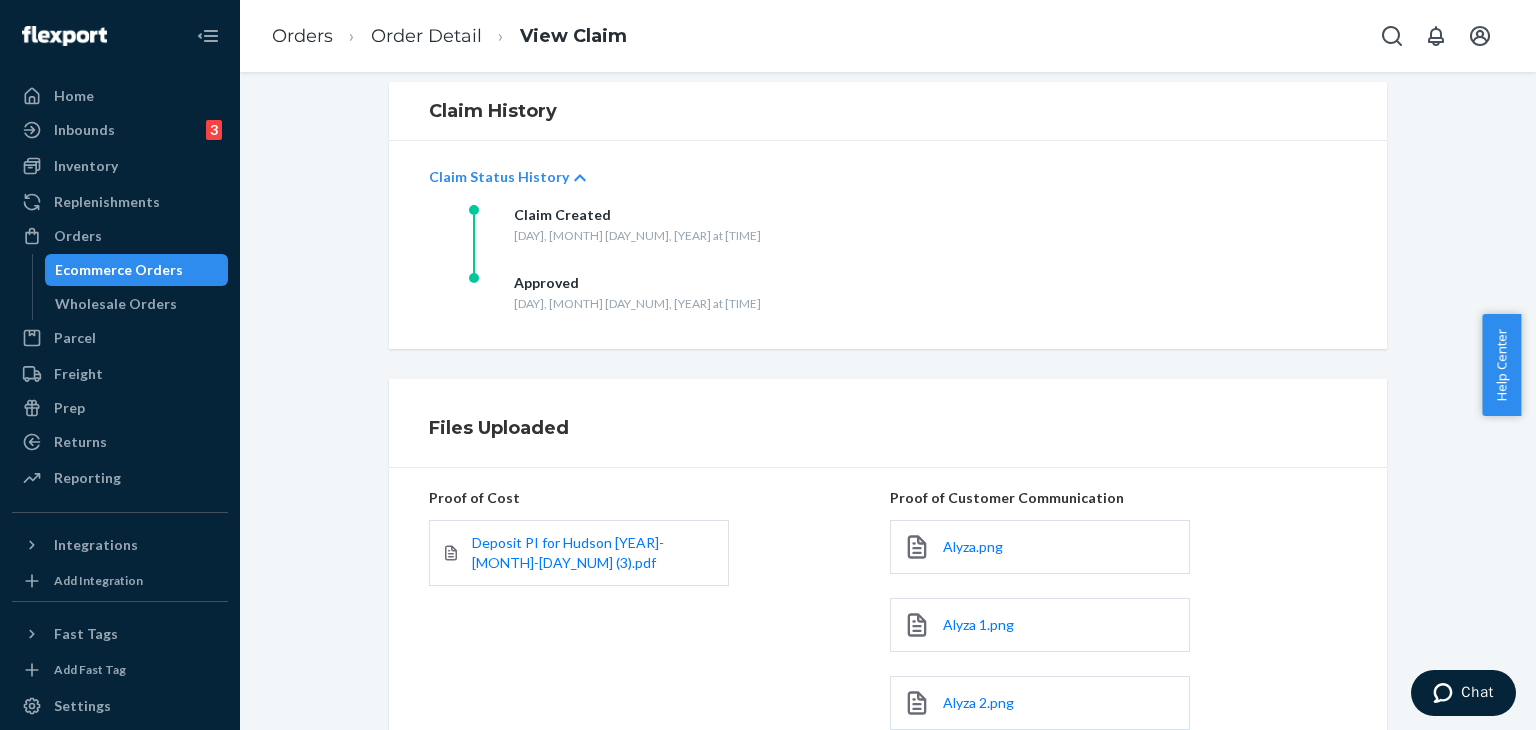 scroll, scrollTop: 624, scrollLeft: 0, axis: vertical 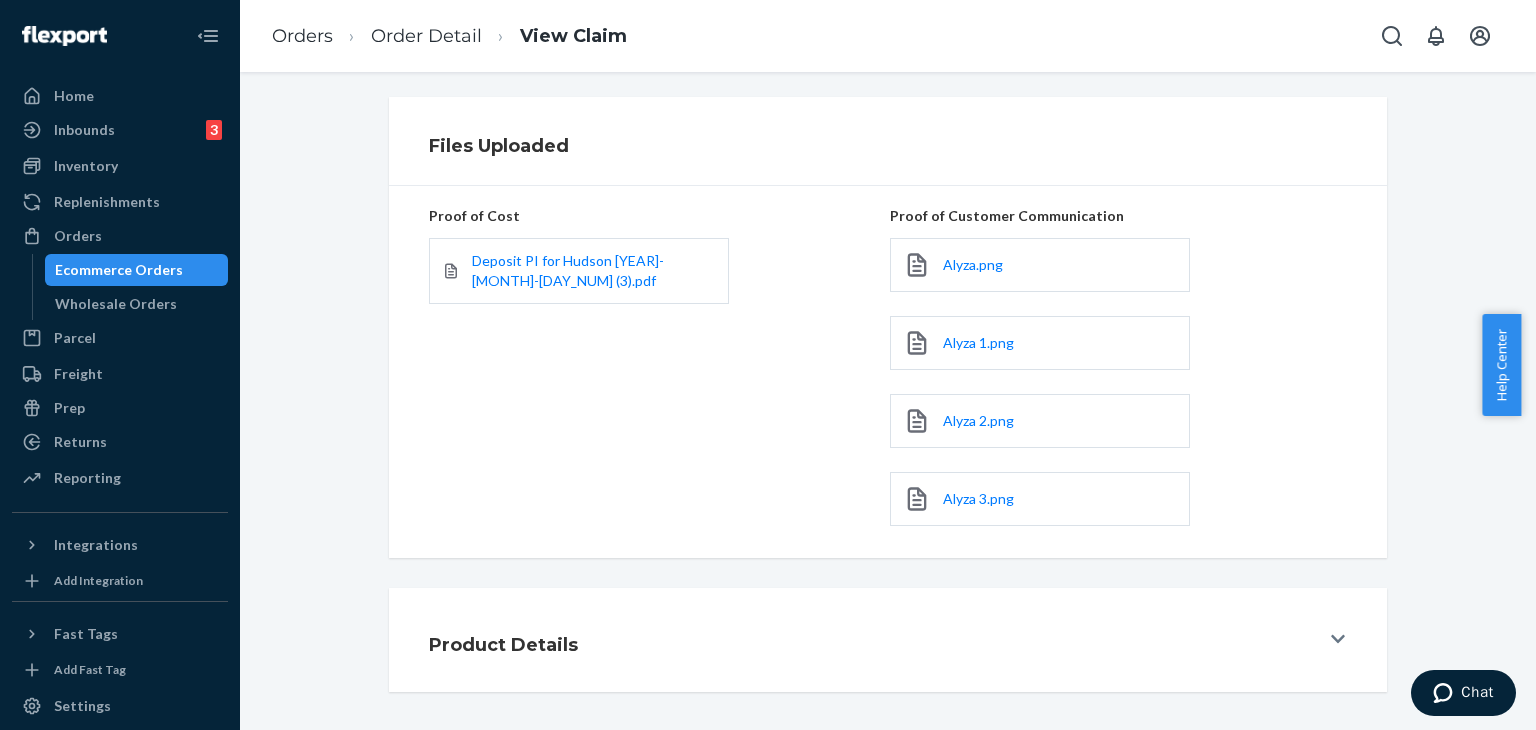 click on "Product Details" at bounding box center (874, 640) 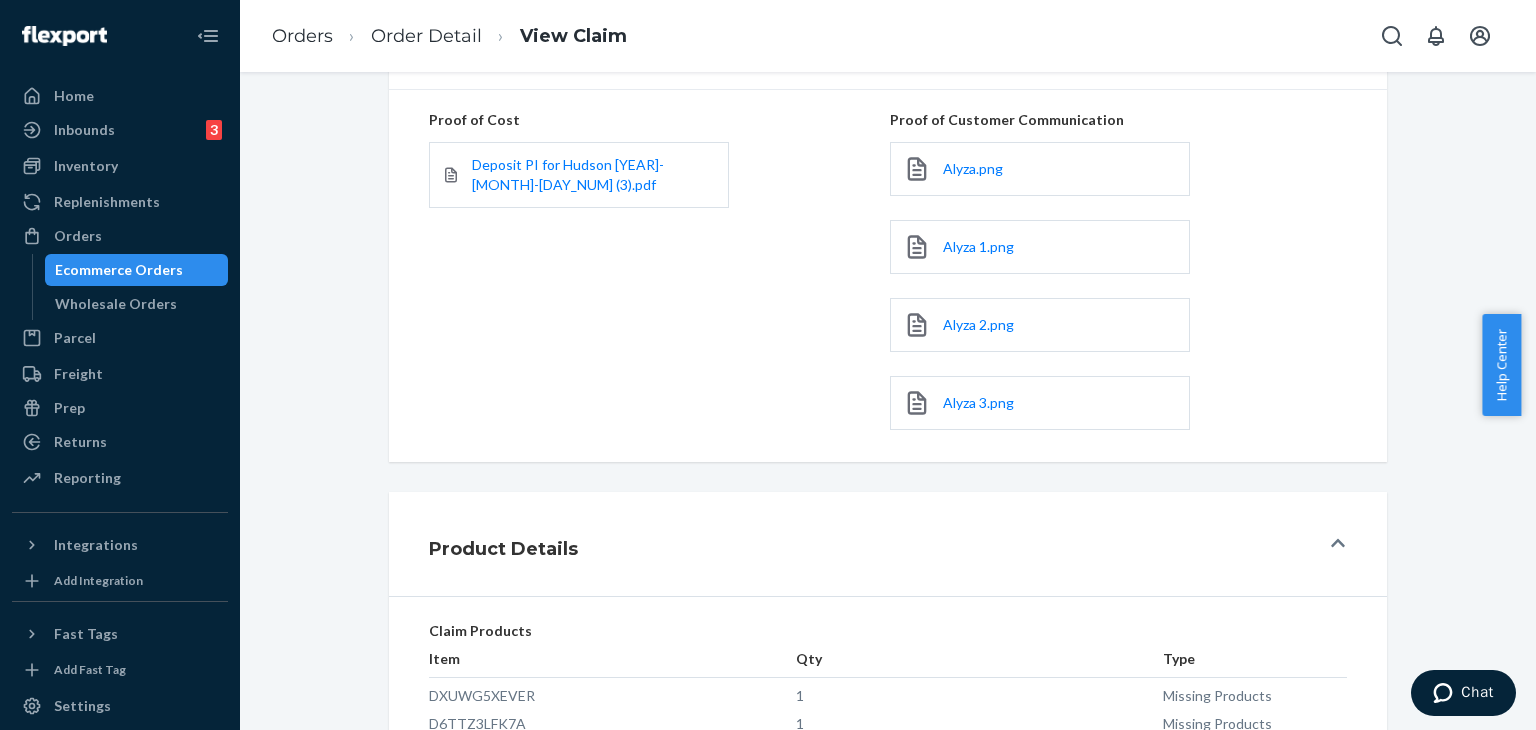 scroll, scrollTop: 825, scrollLeft: 0, axis: vertical 